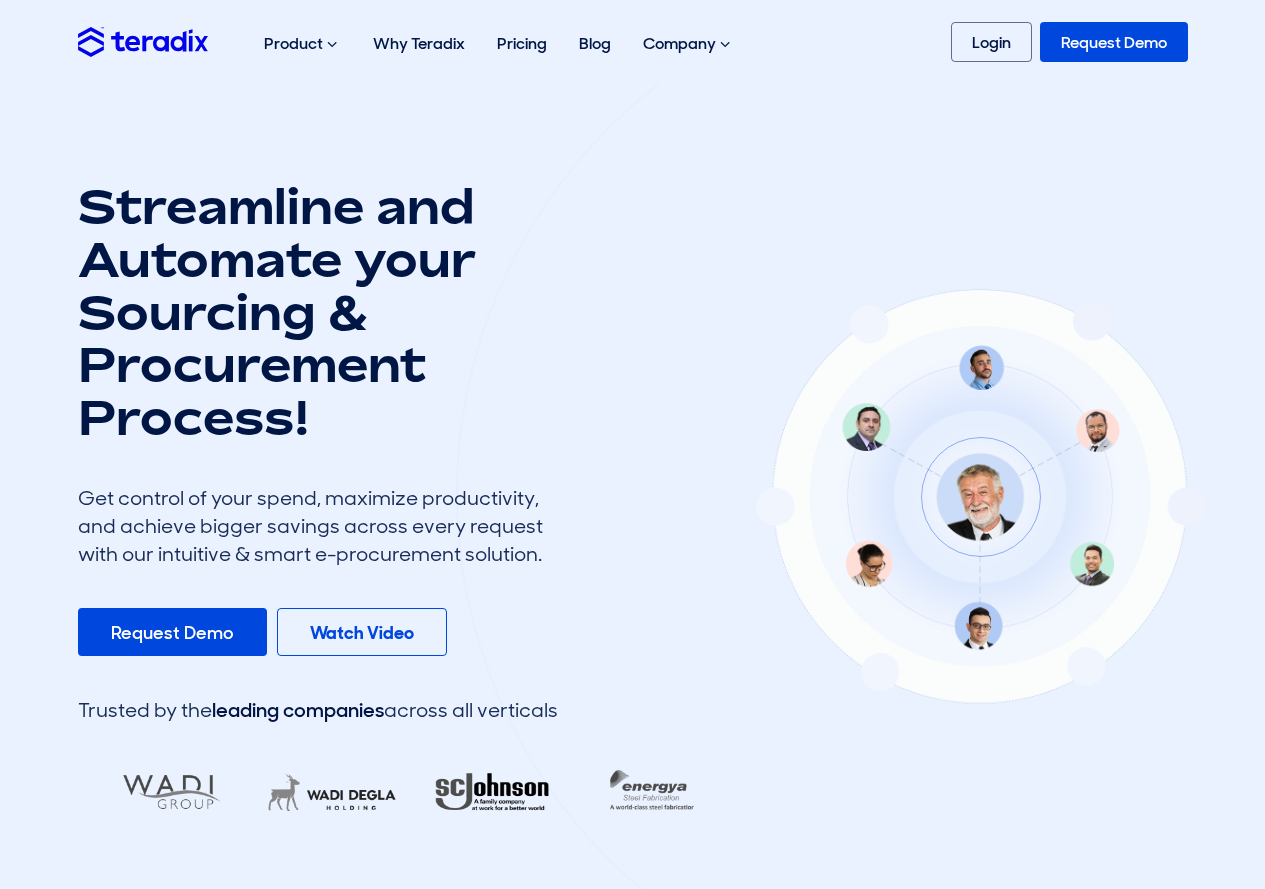 click on "Login" at bounding box center (991, 42) 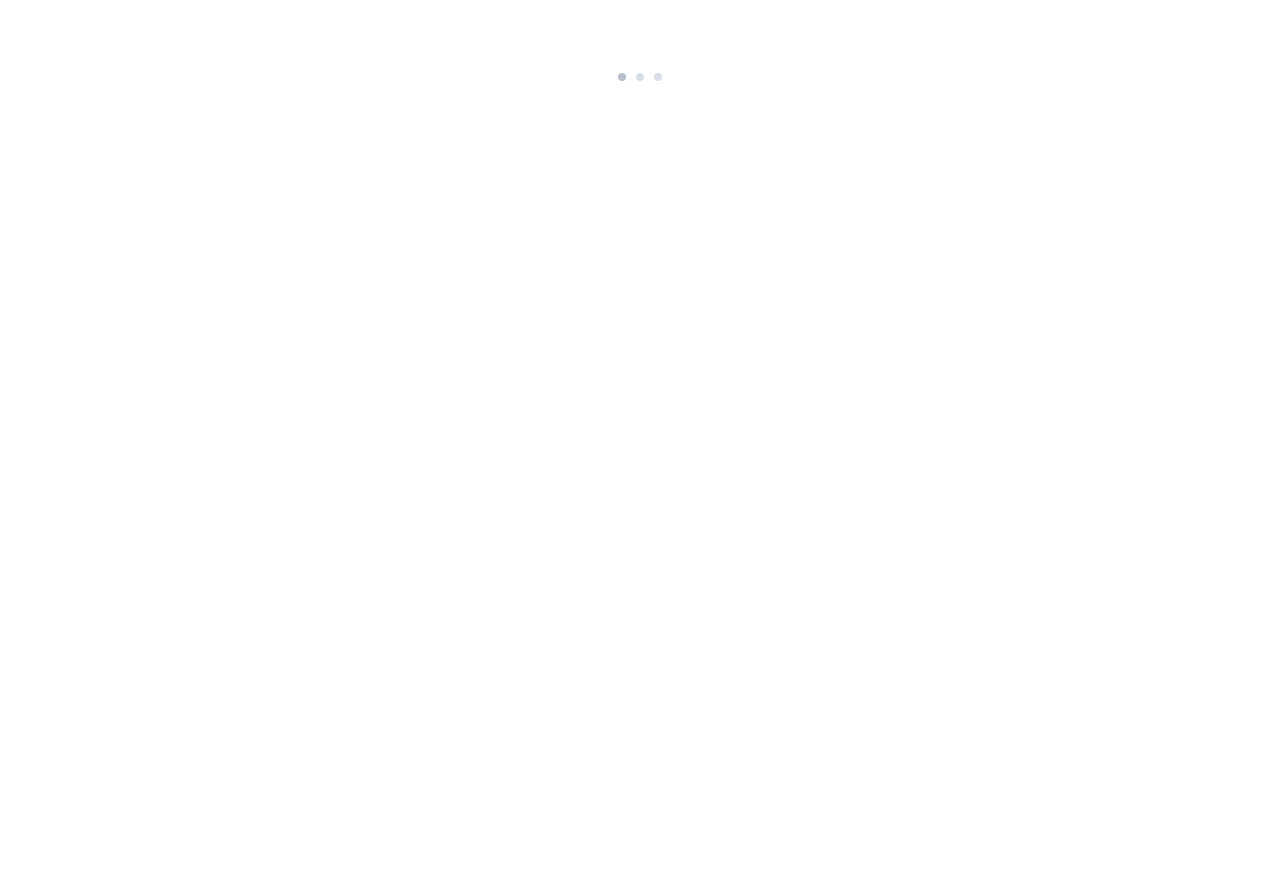 scroll, scrollTop: 0, scrollLeft: 0, axis: both 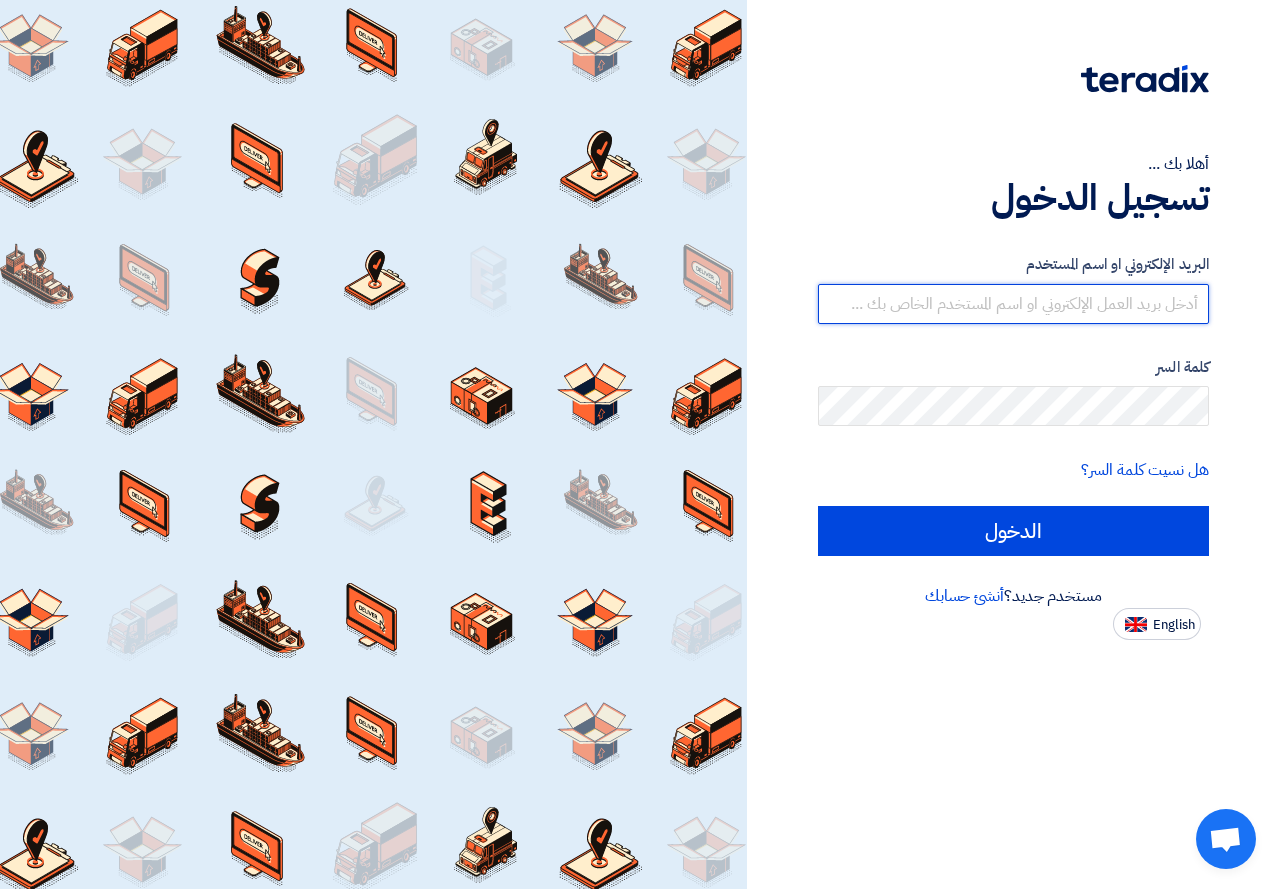 drag, startPoint x: 1045, startPoint y: 309, endPoint x: 1039, endPoint y: 324, distance: 16.155495 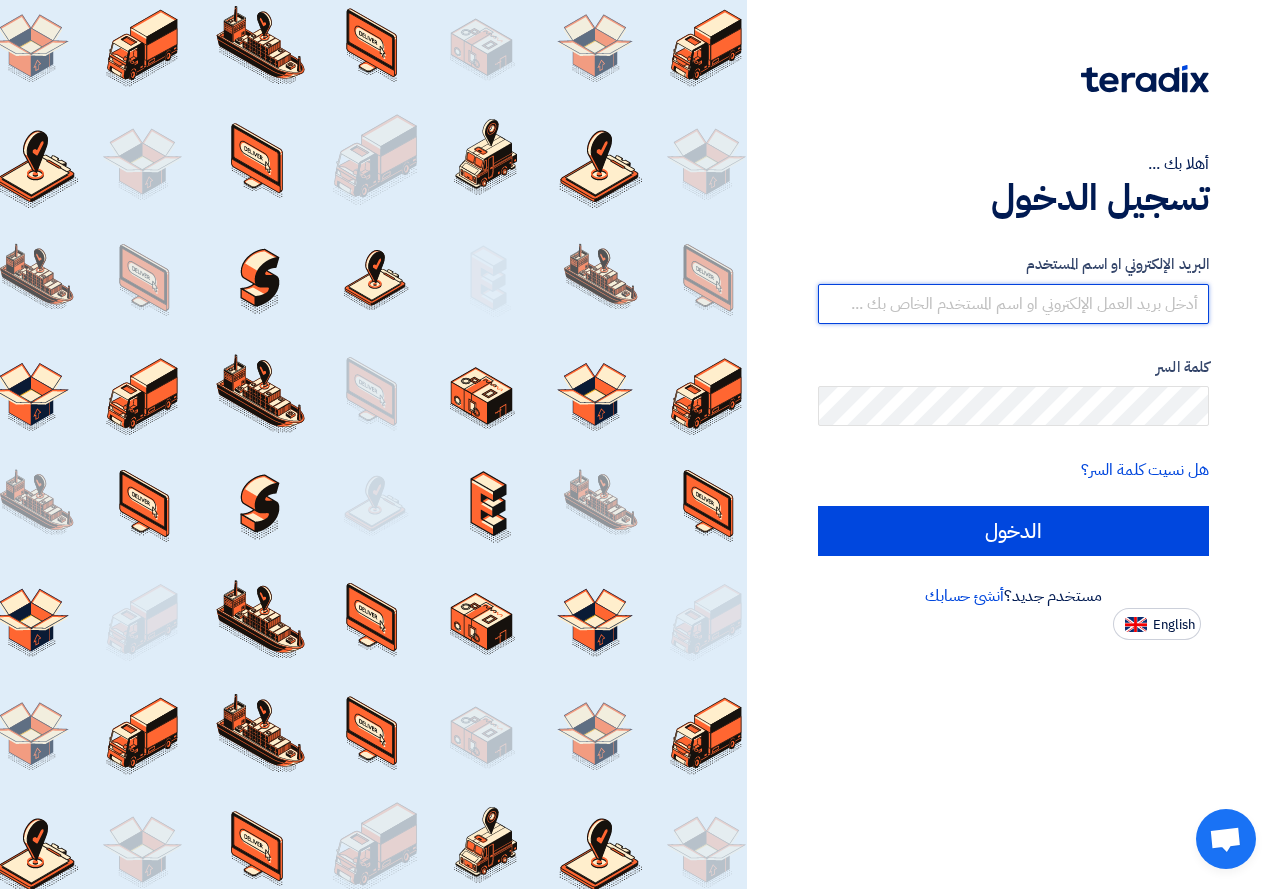 type on "sales1@vtec-eg.com" 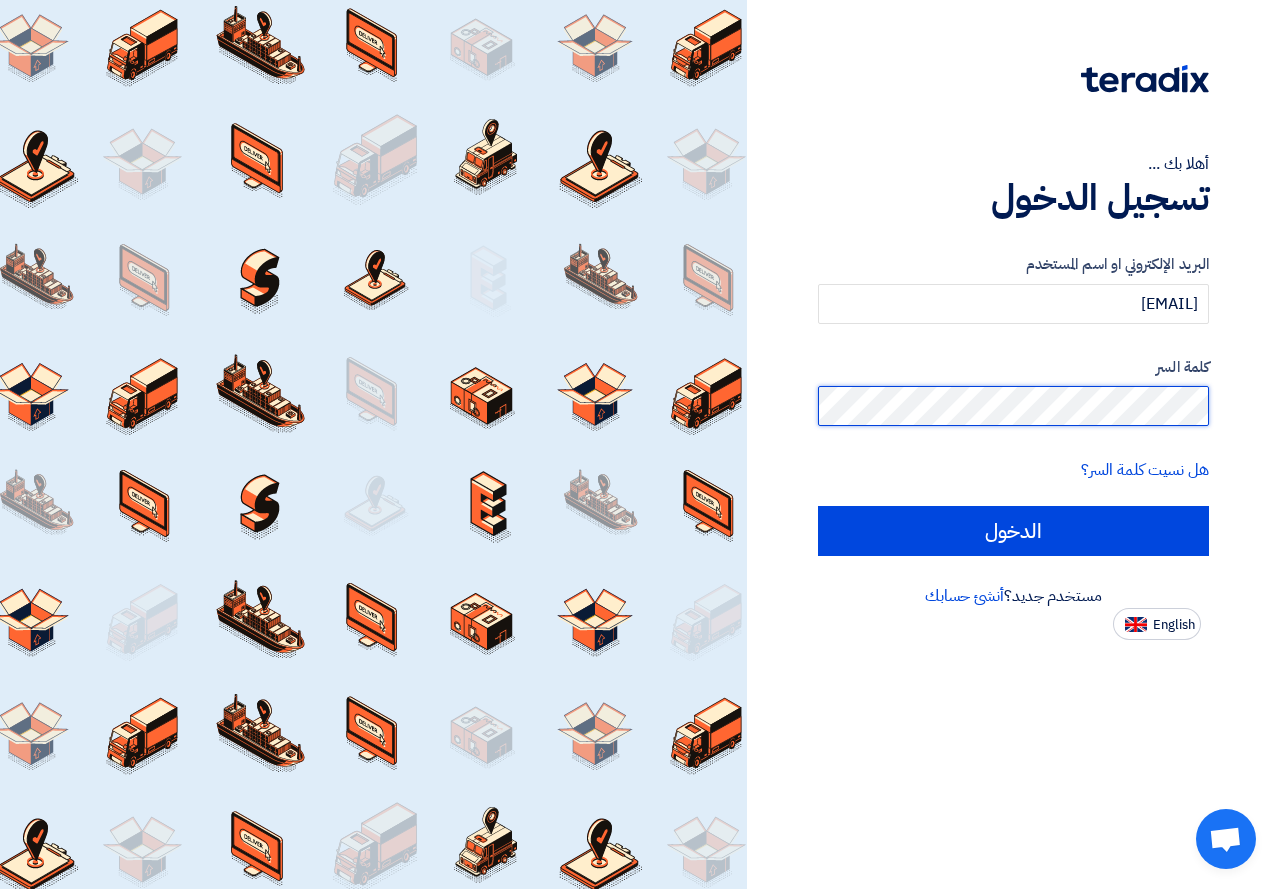 click on "الدخول" 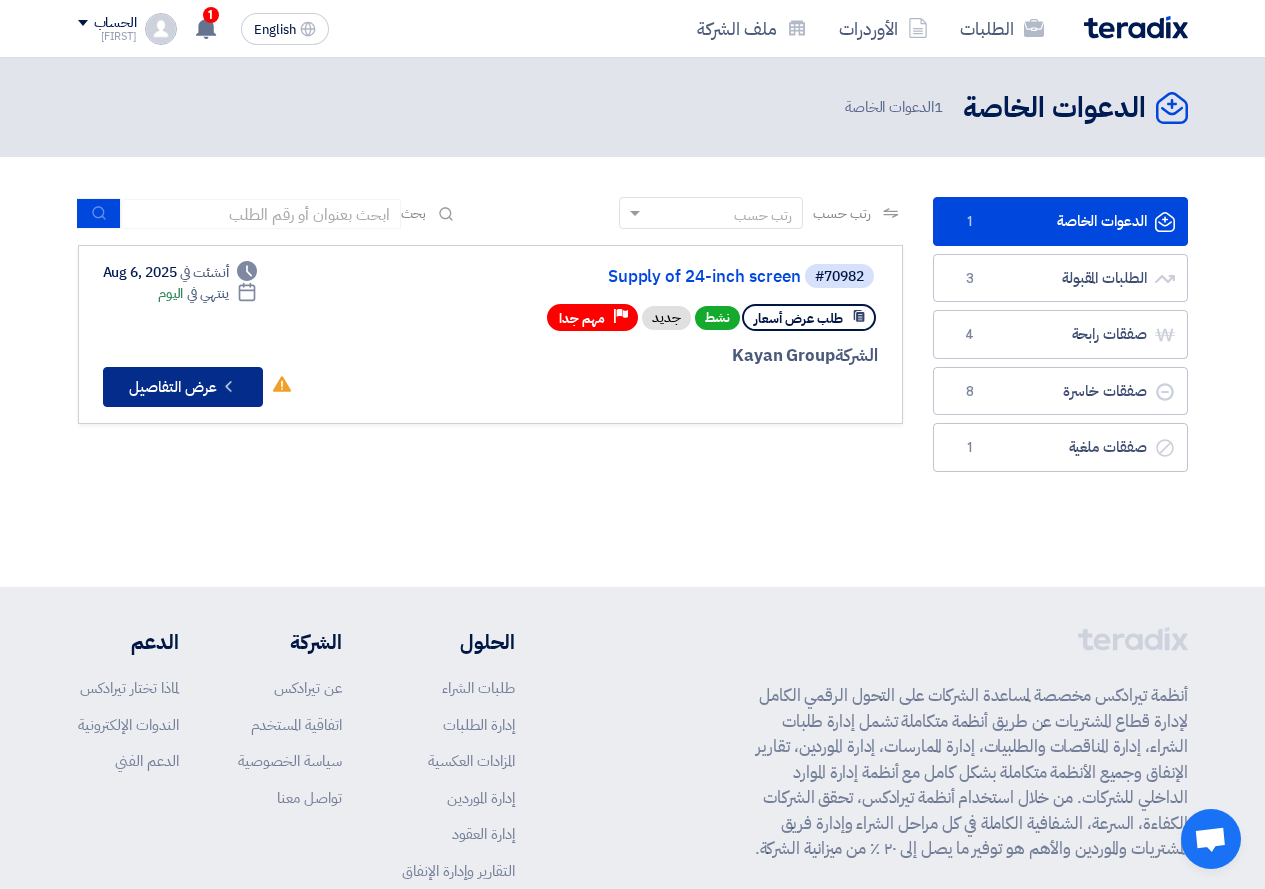 click on "Check details
عرض التفاصيل" 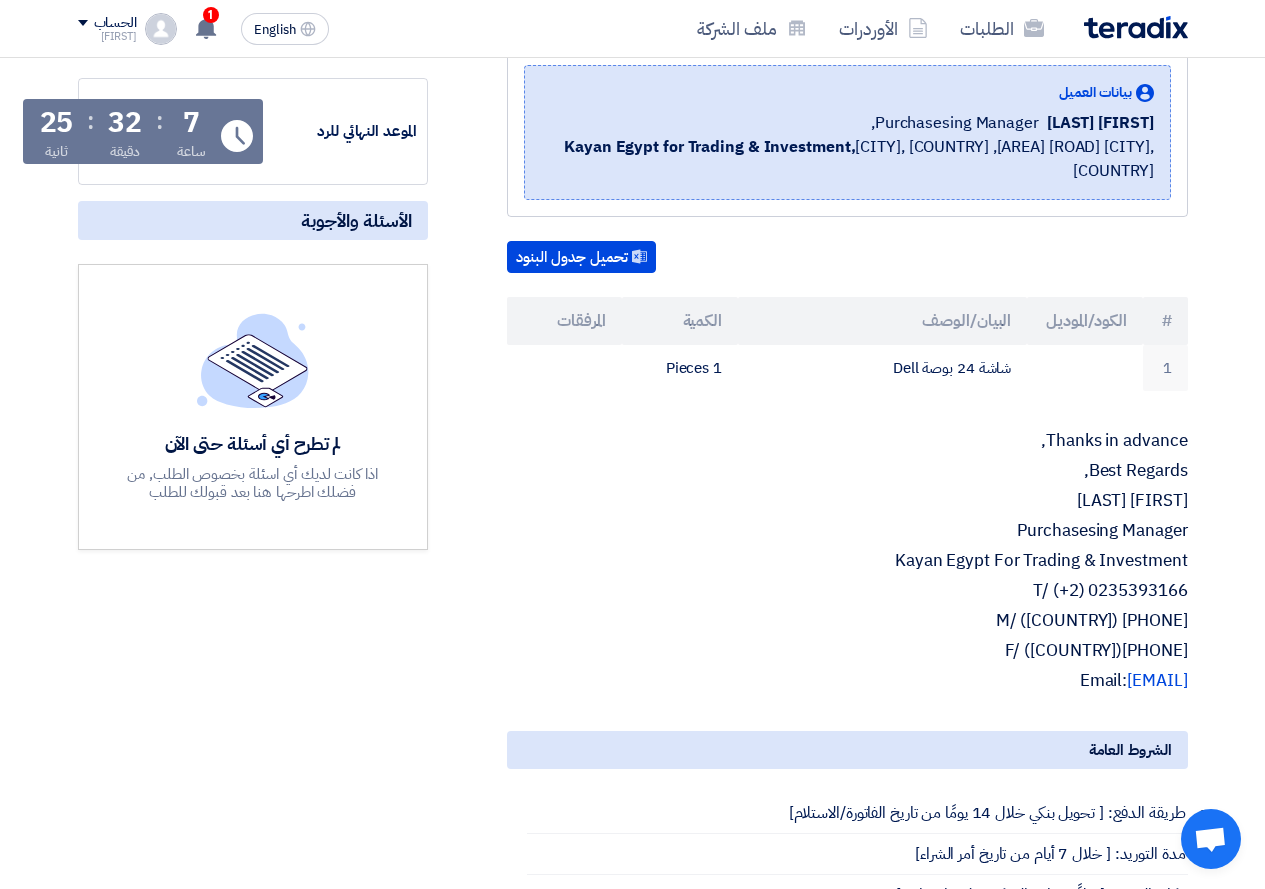 scroll, scrollTop: 200, scrollLeft: 0, axis: vertical 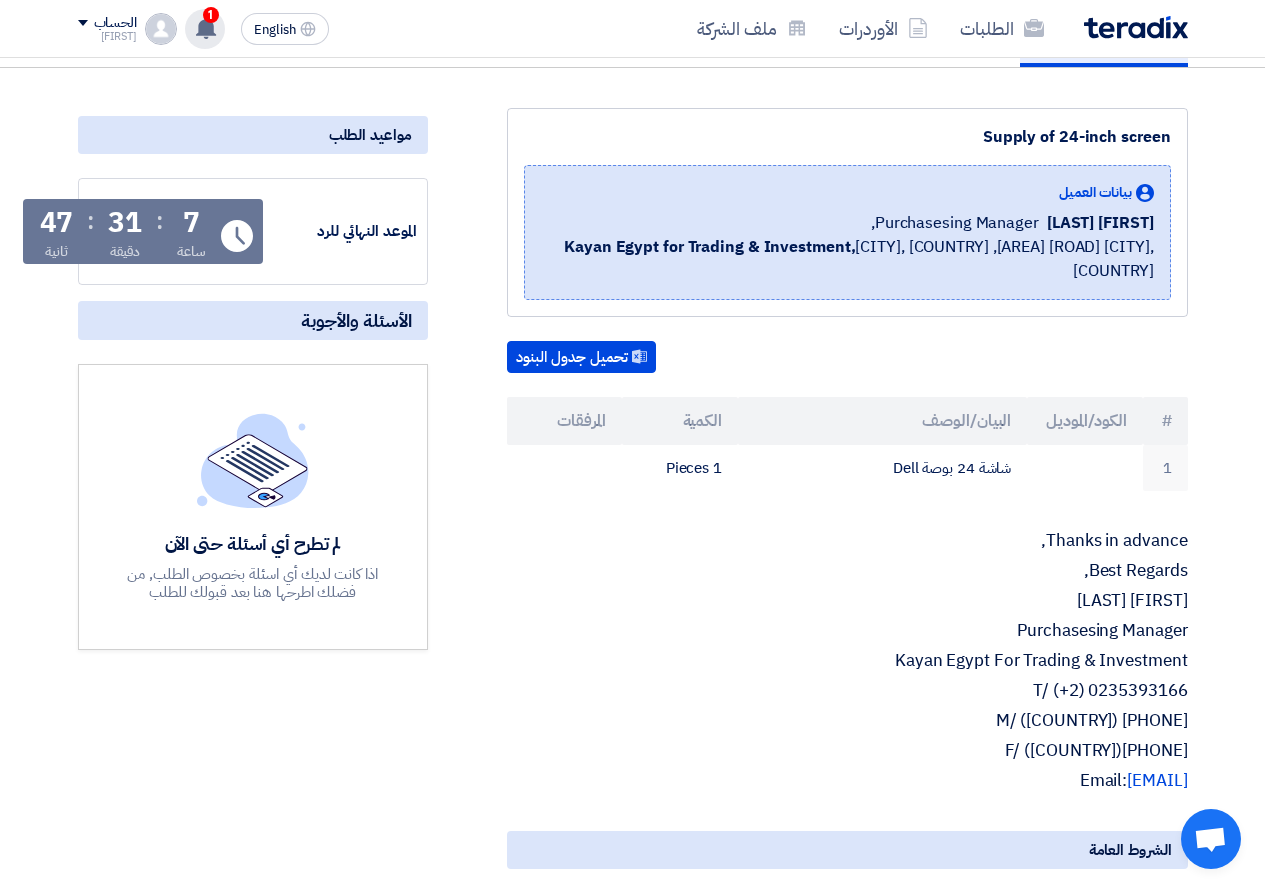 click 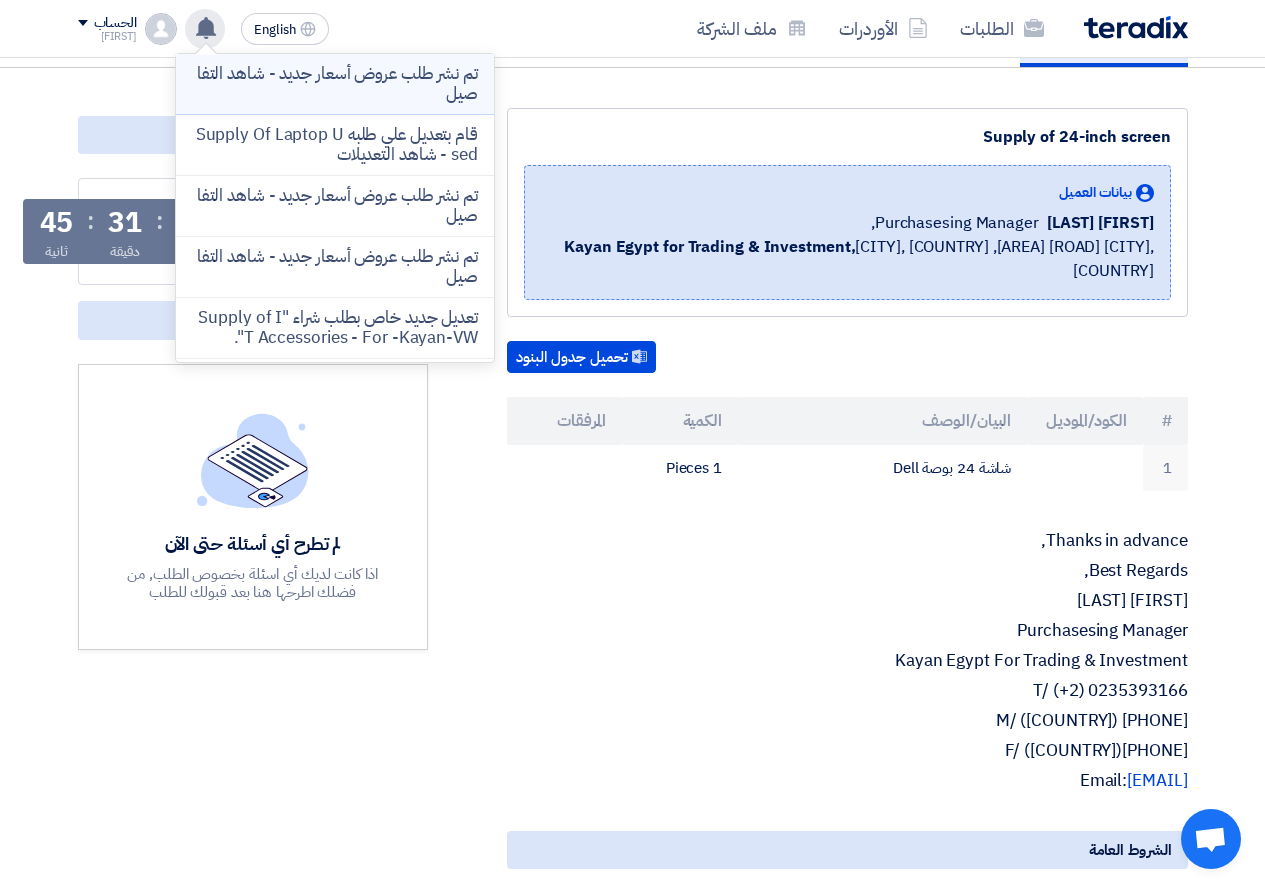 click on "تم نشر طلب عروض أسعار جديد - شاهد التفاصيل" 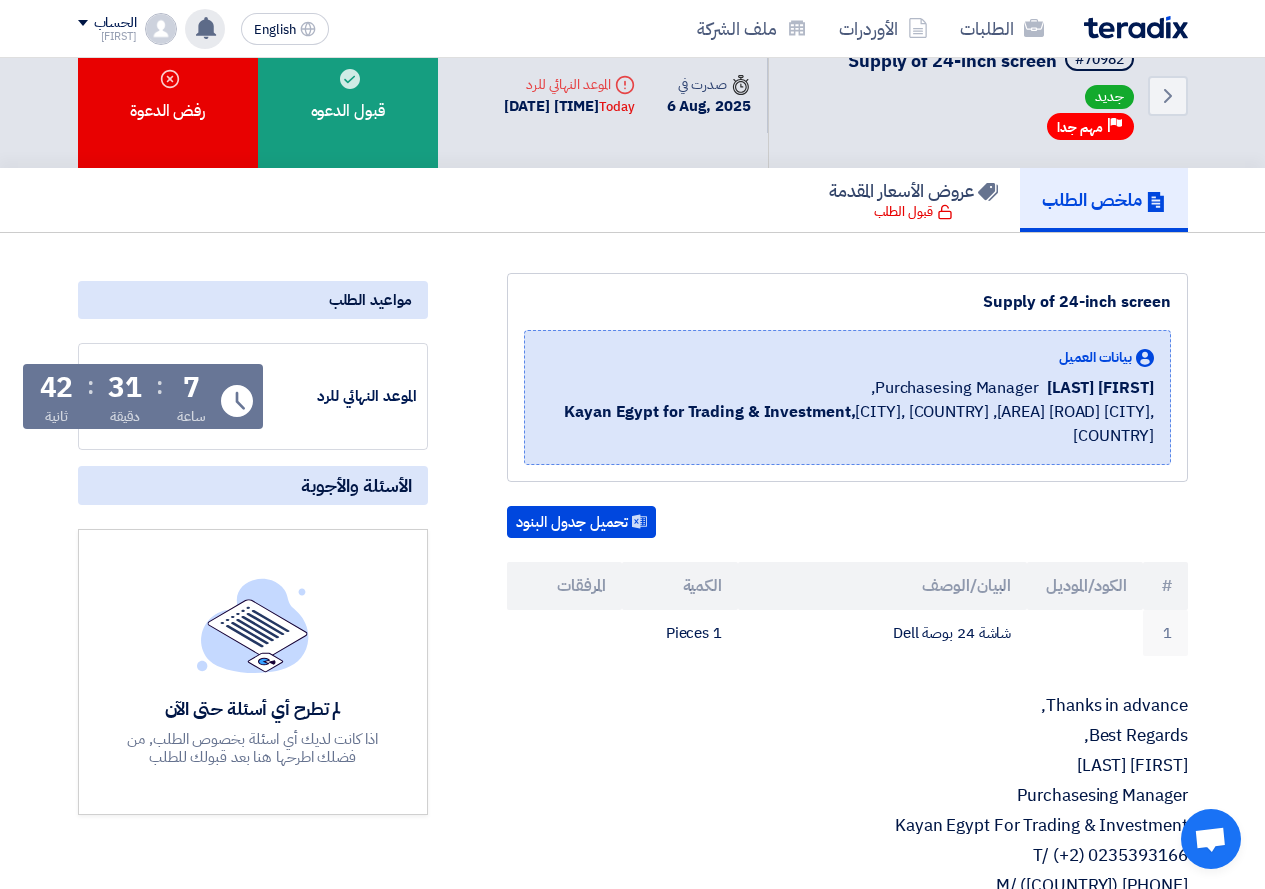 scroll, scrollTop: 0, scrollLeft: 0, axis: both 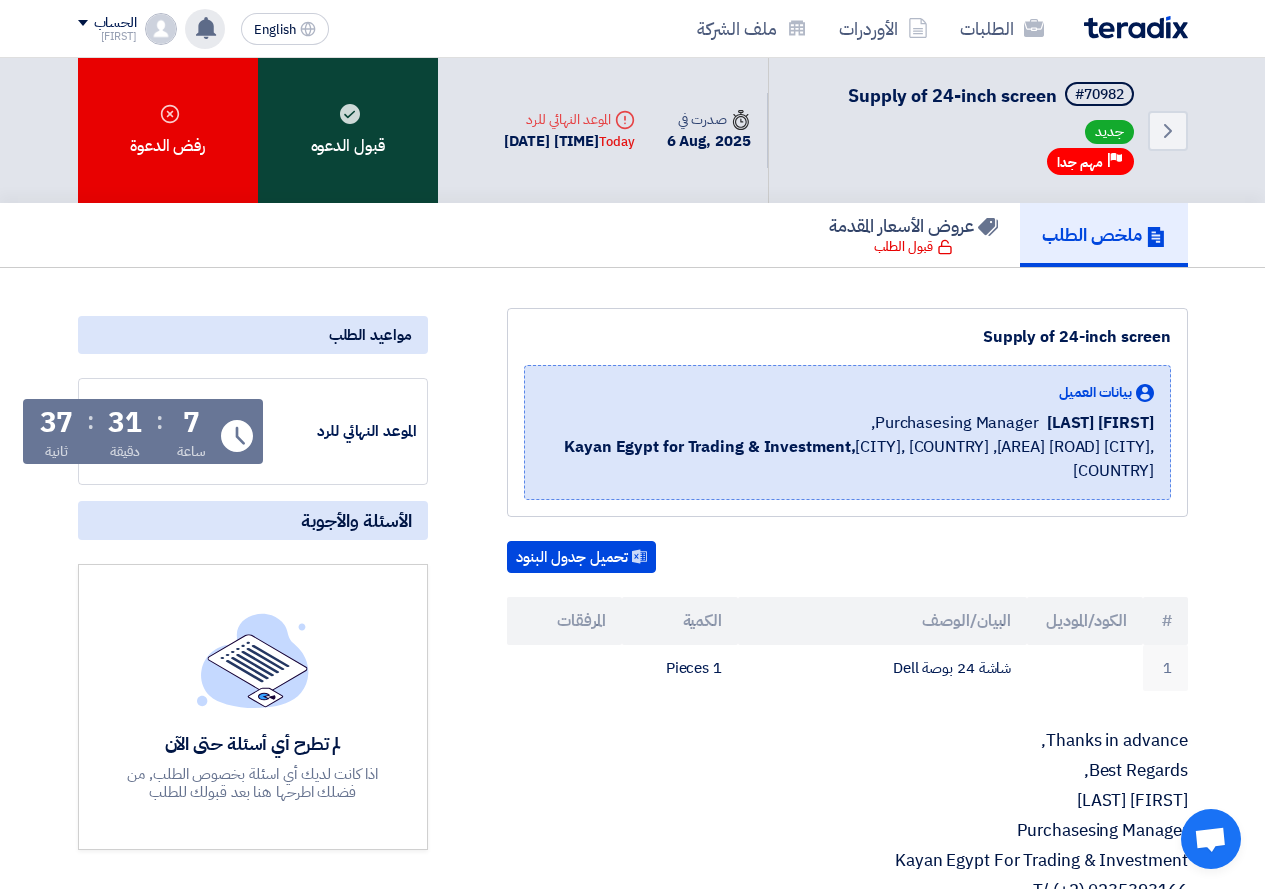 click on "قبول الدعوه" 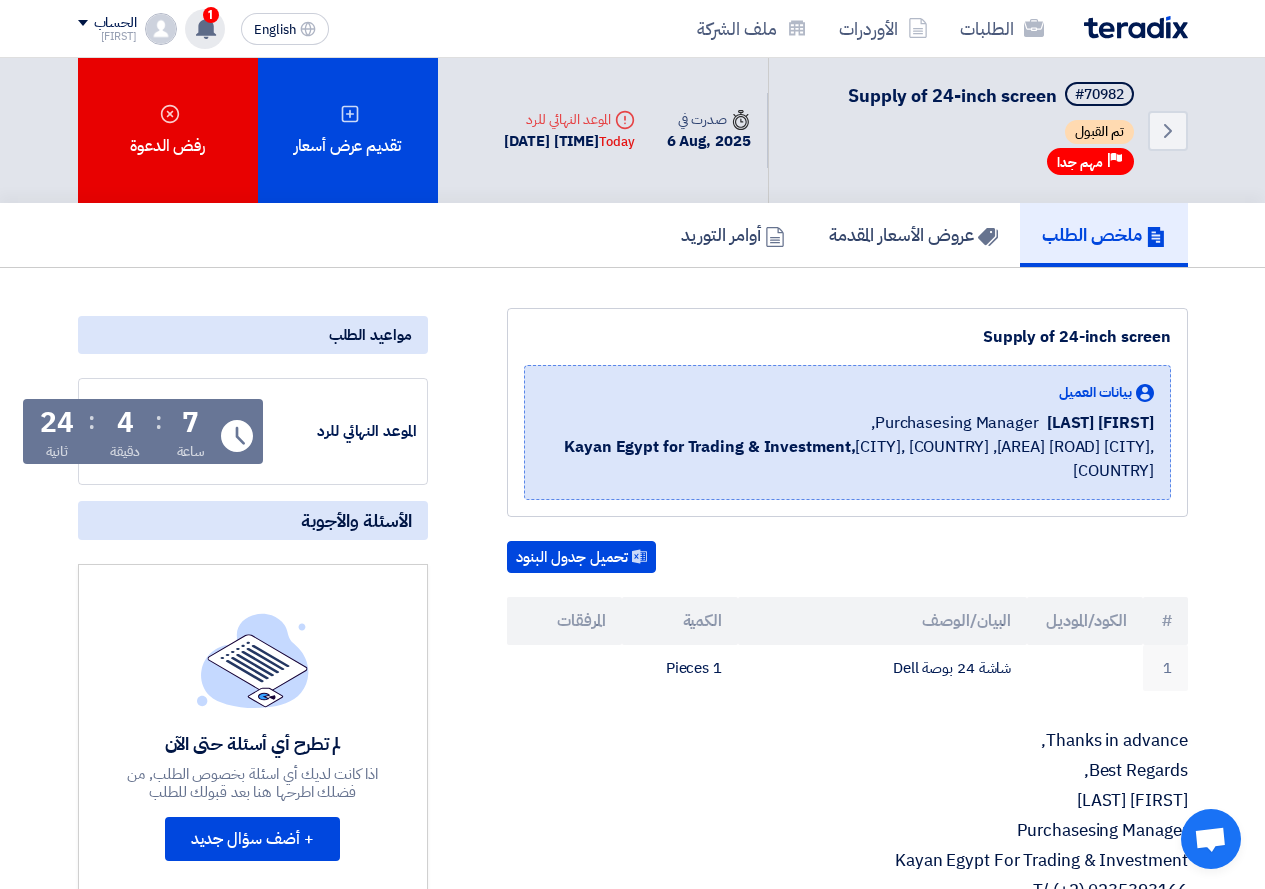 click 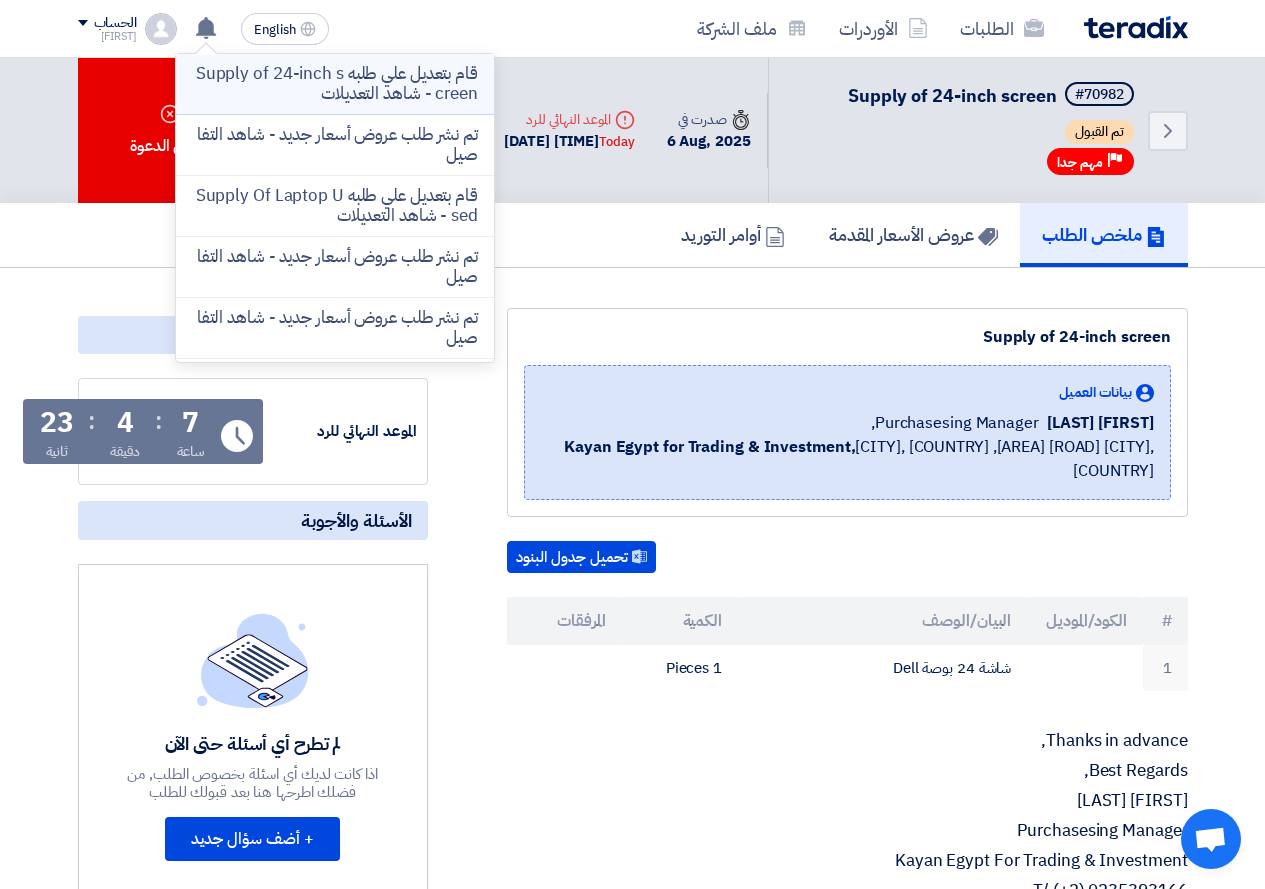 click on "قام بتعديل علي طلبه Supply of 24-inch screen - شاهد التعديلات" 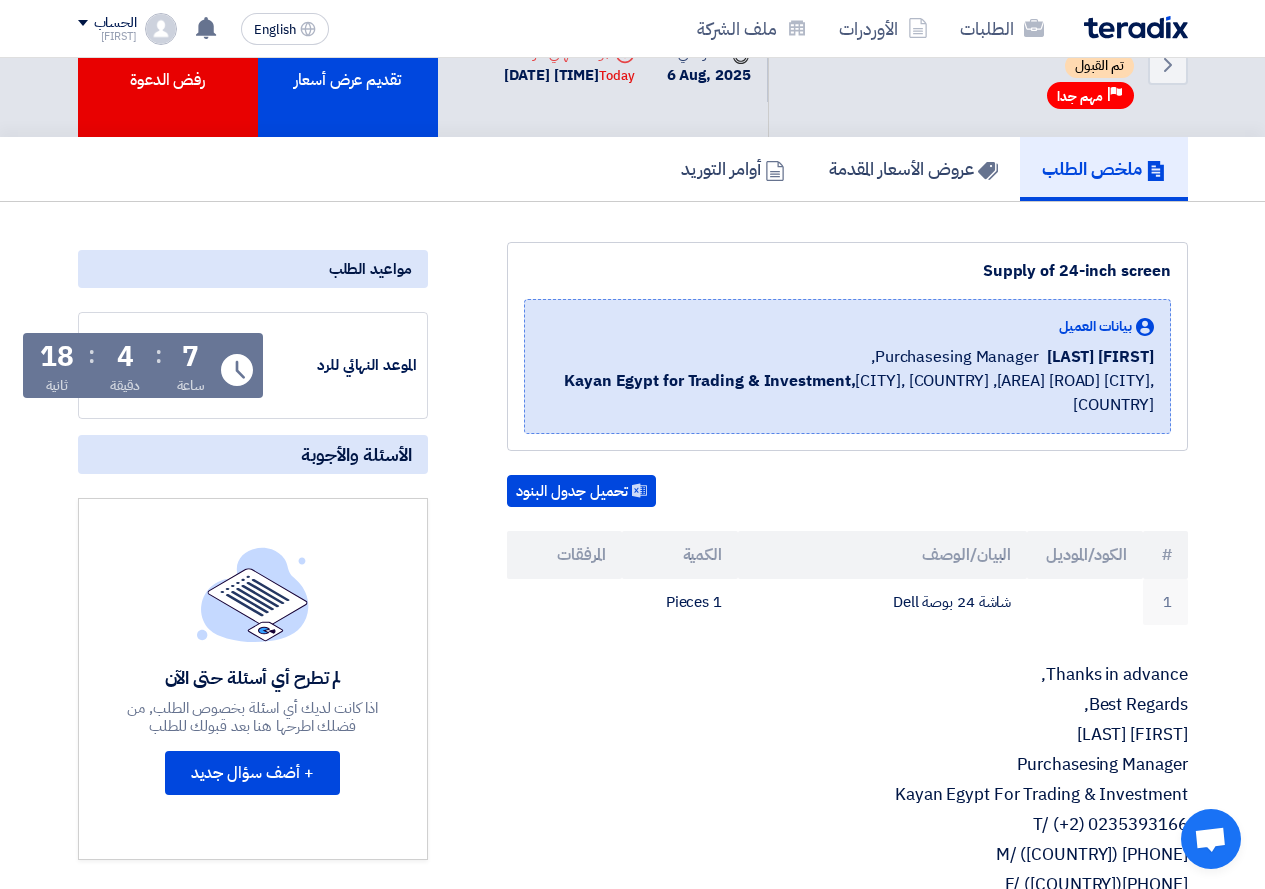 scroll, scrollTop: 100, scrollLeft: 0, axis: vertical 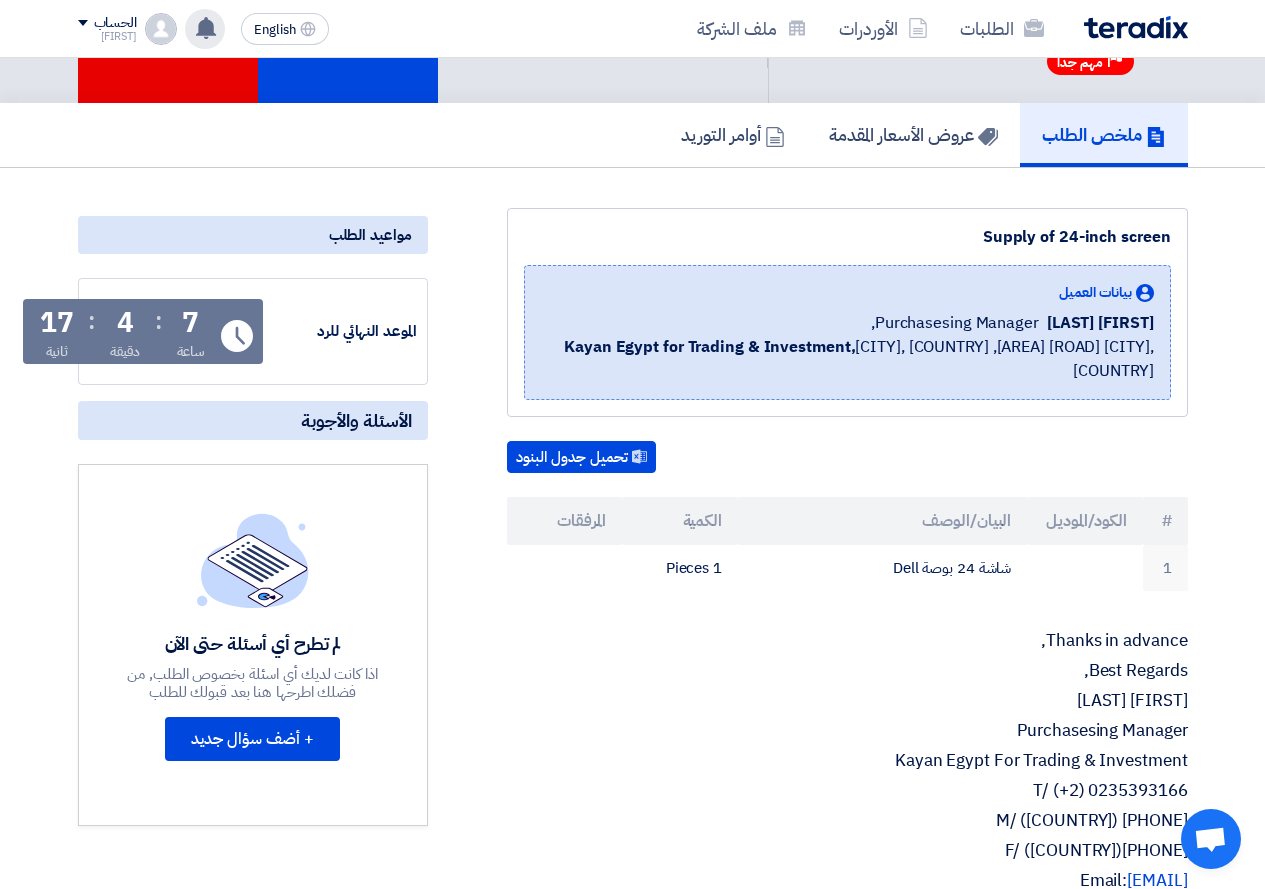 click 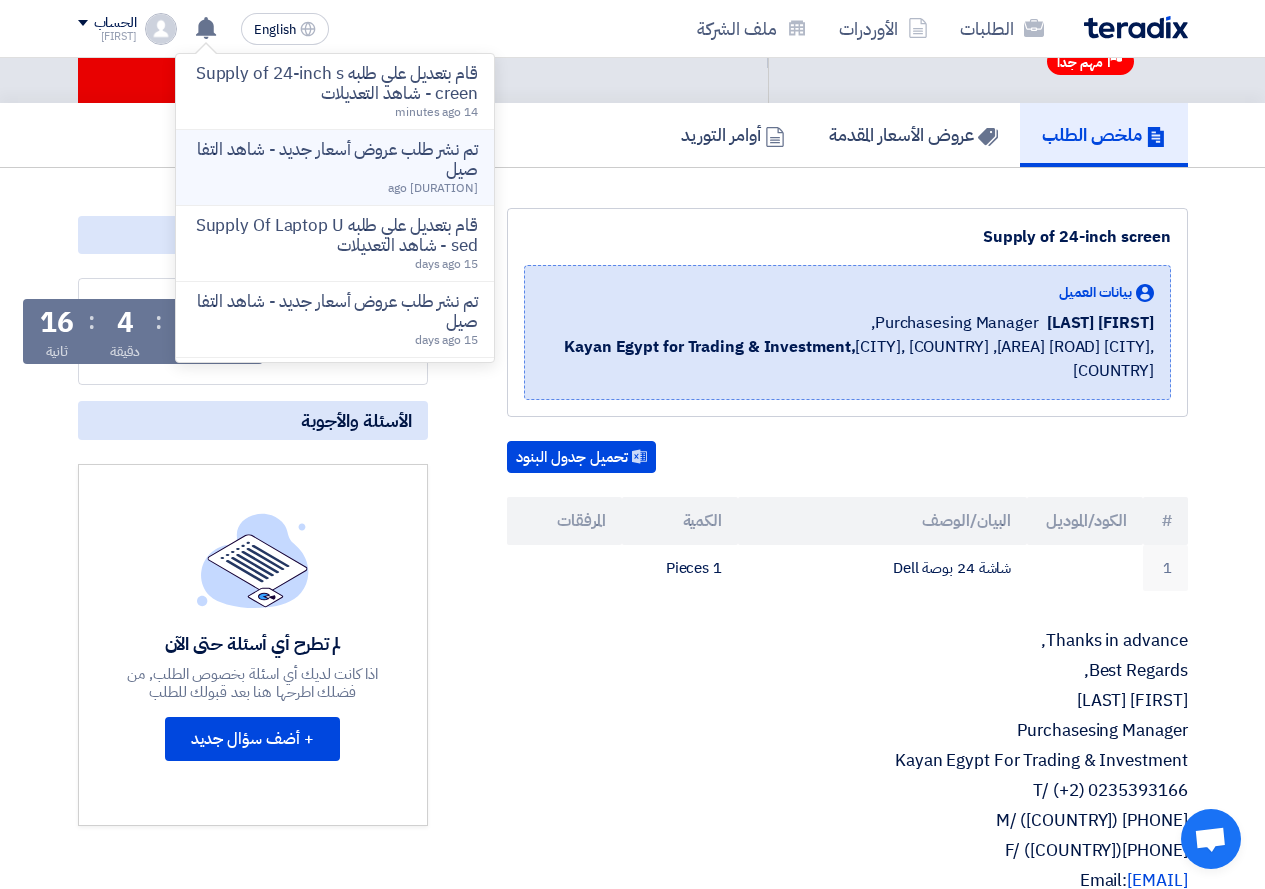 click on "تم نشر طلب عروض أسعار جديد - شاهد التفاصيل" 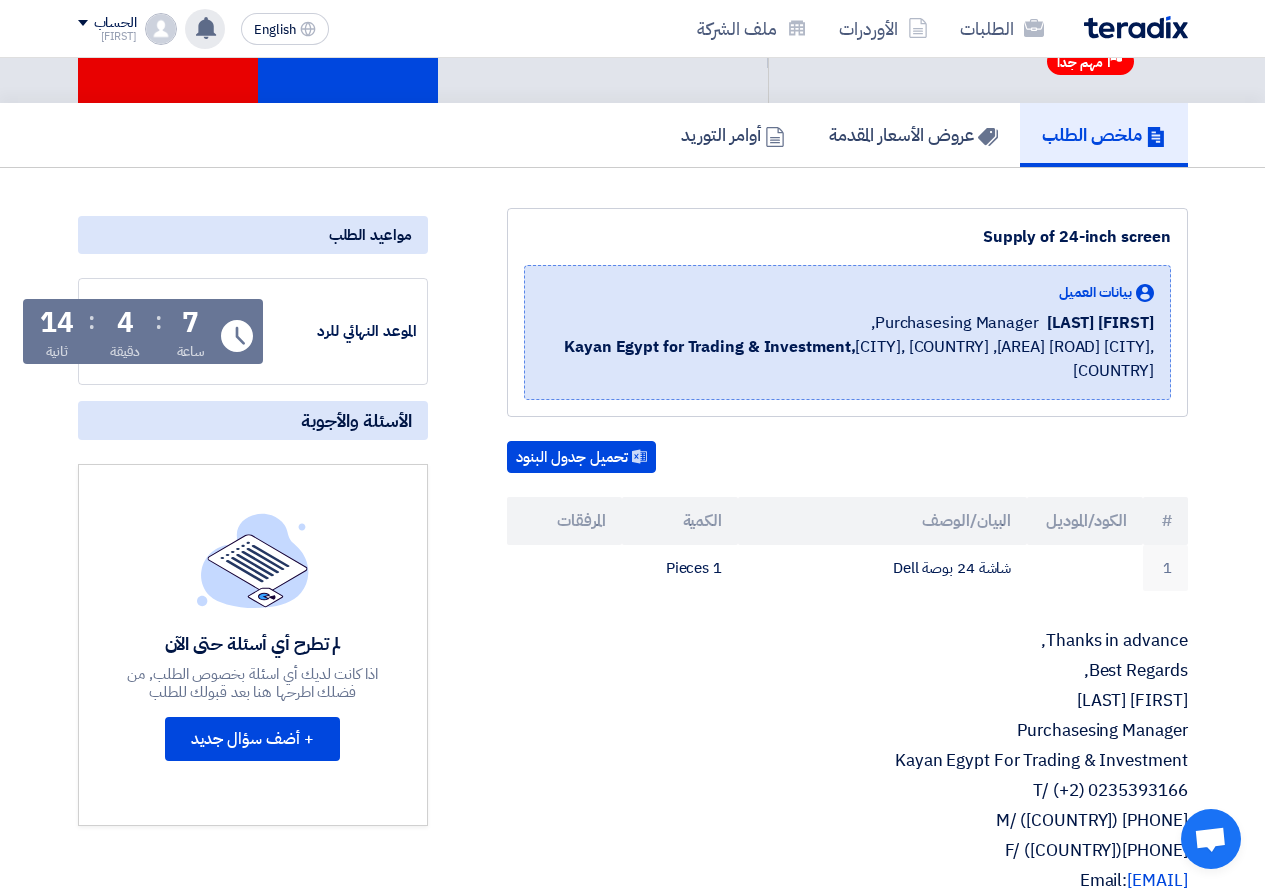 click on "قام بتعديل علي طلبه Supply of 24-inch screen - شاهد التعديلات
تم نشر طلب عروض أسعار جديد - شاهد التفاصيل" 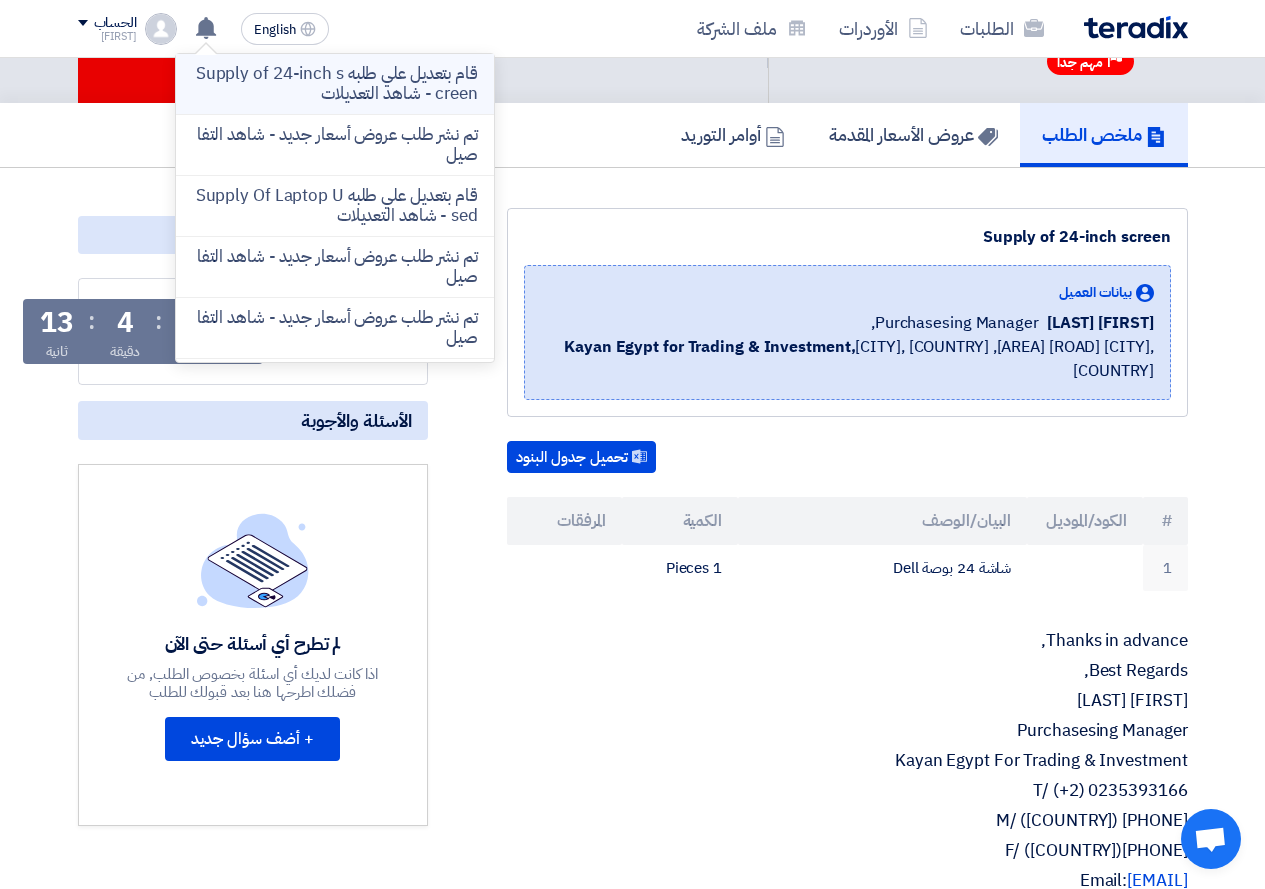 click on "قام بتعديل علي طلبه Supply of 24-inch screen - شاهد التعديلات" 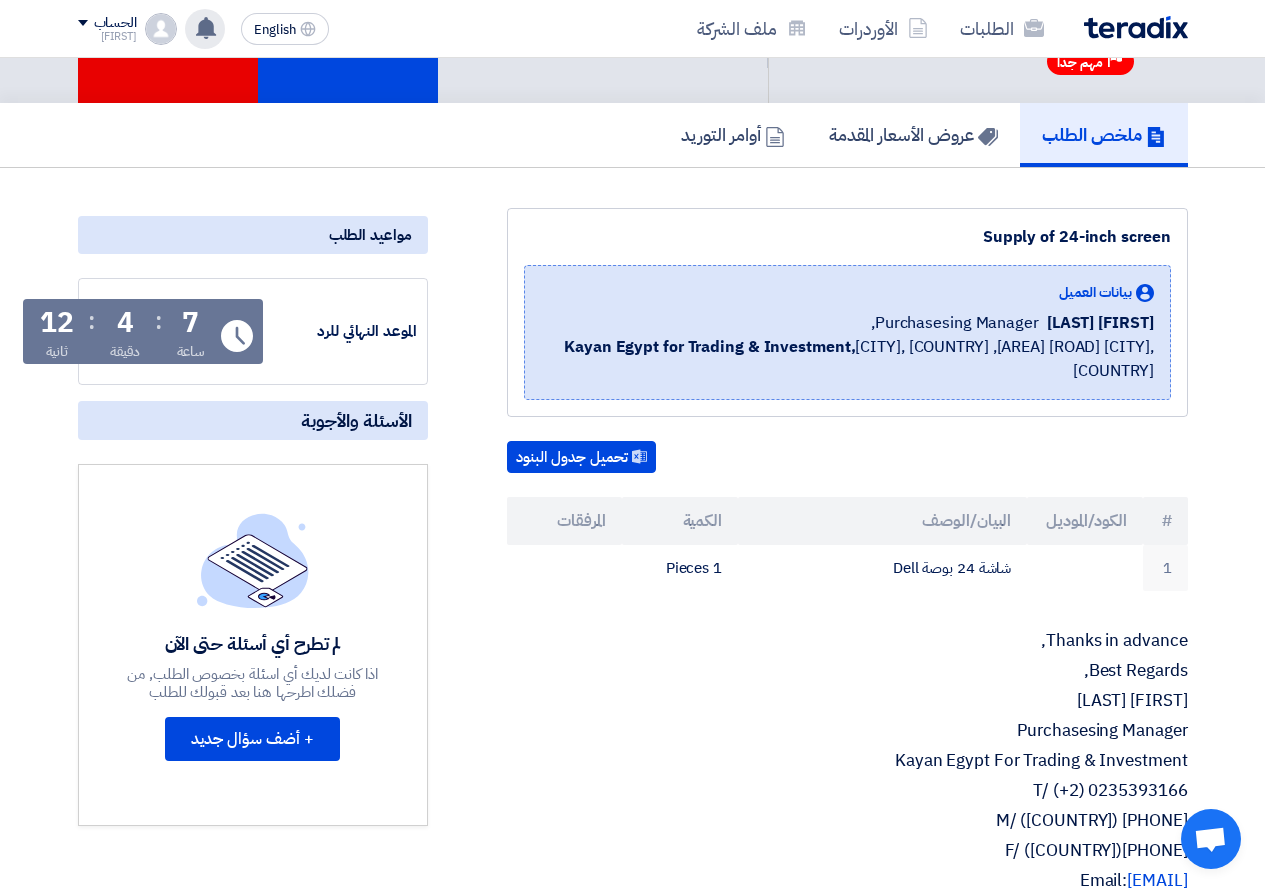 click 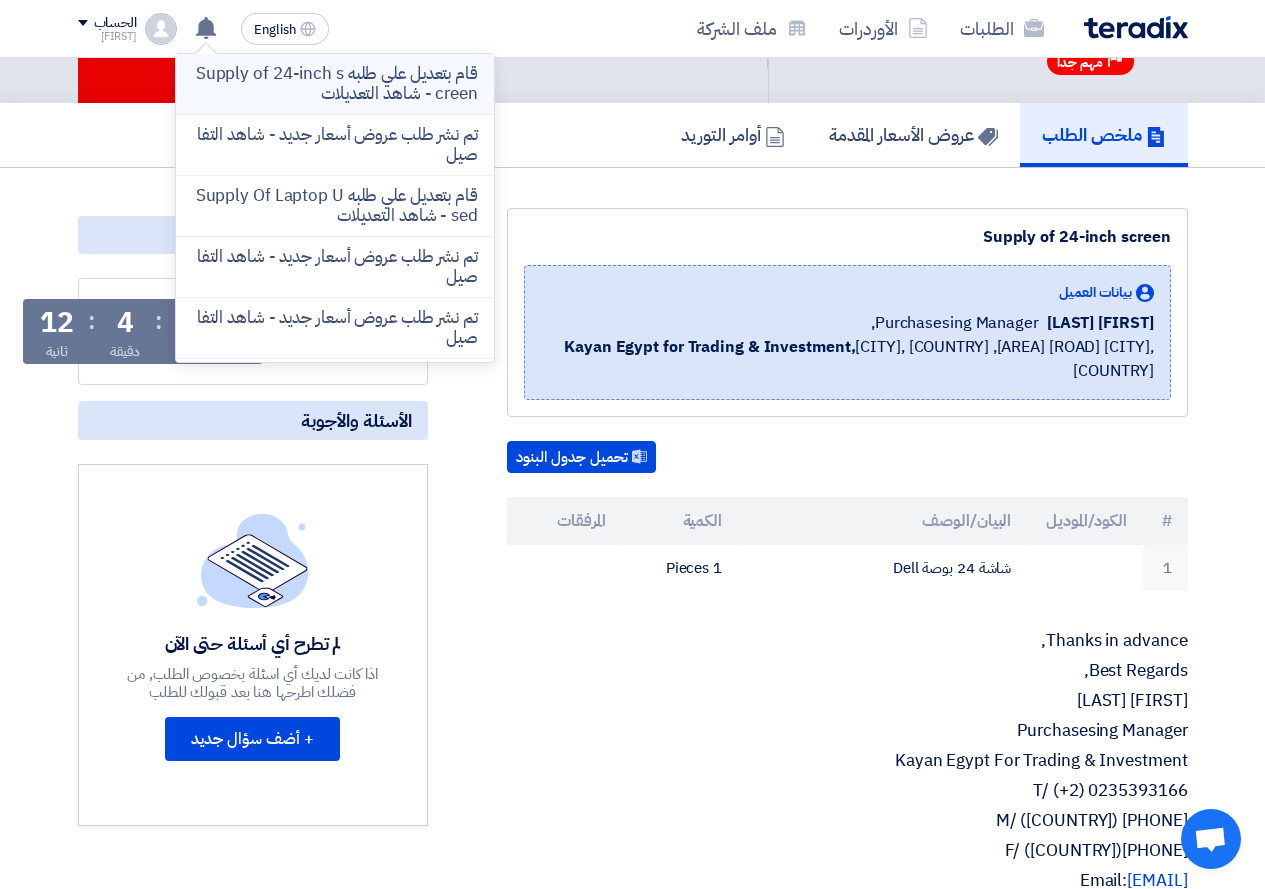 click on "قام بتعديل علي طلبه Supply of 24-inch screen - شاهد التعديلات" 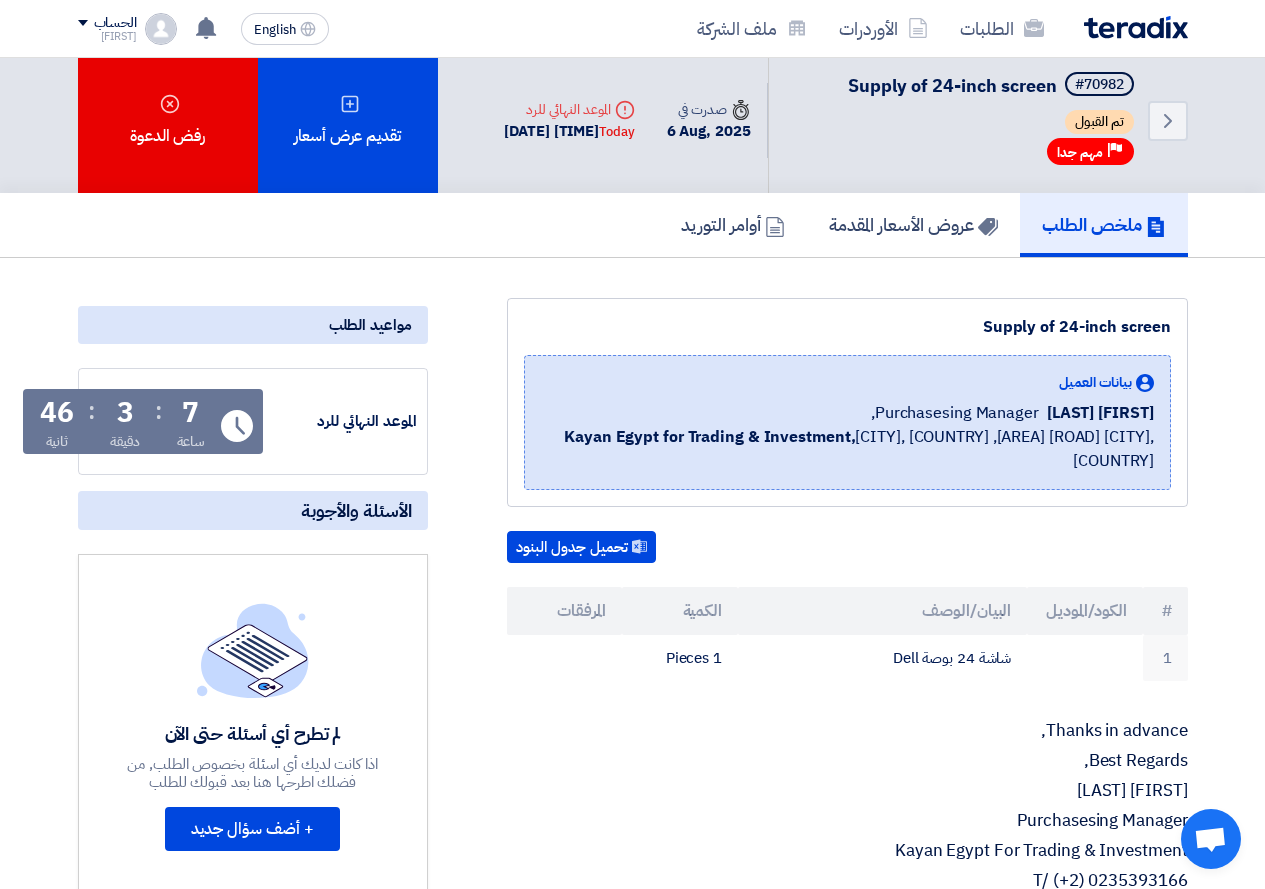 scroll, scrollTop: 0, scrollLeft: 0, axis: both 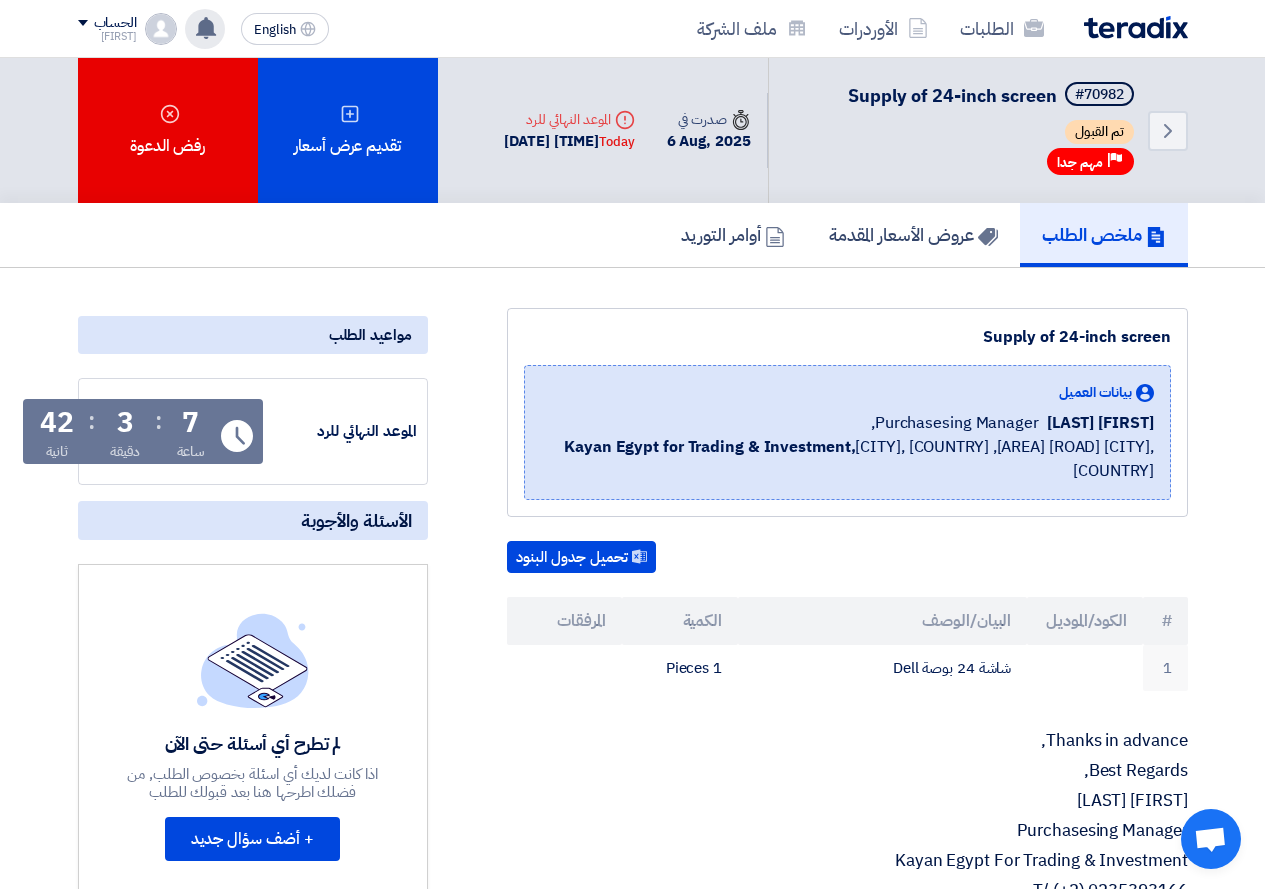 click 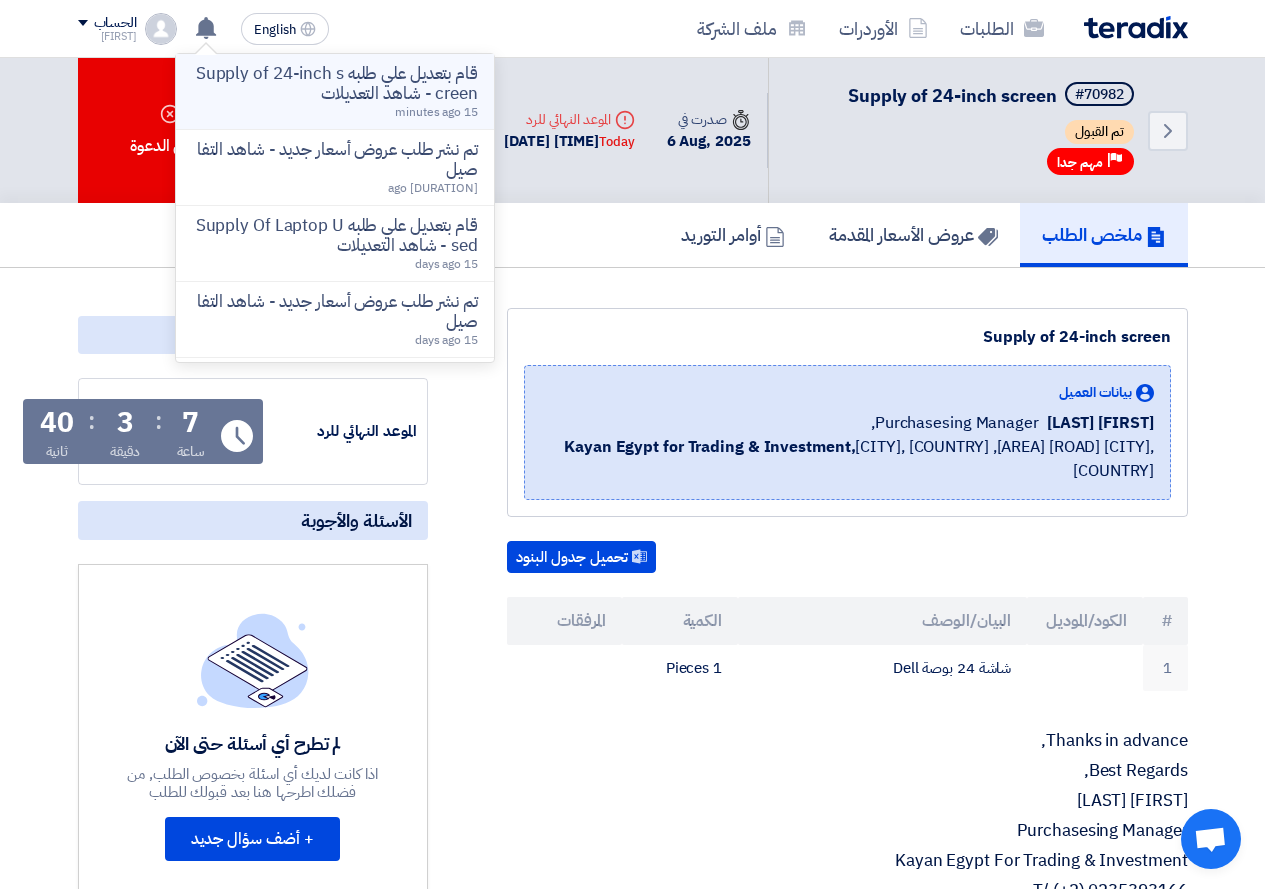 click on "قام بتعديل علي طلبه Supply of 24-inch screen - شاهد التعديلات" 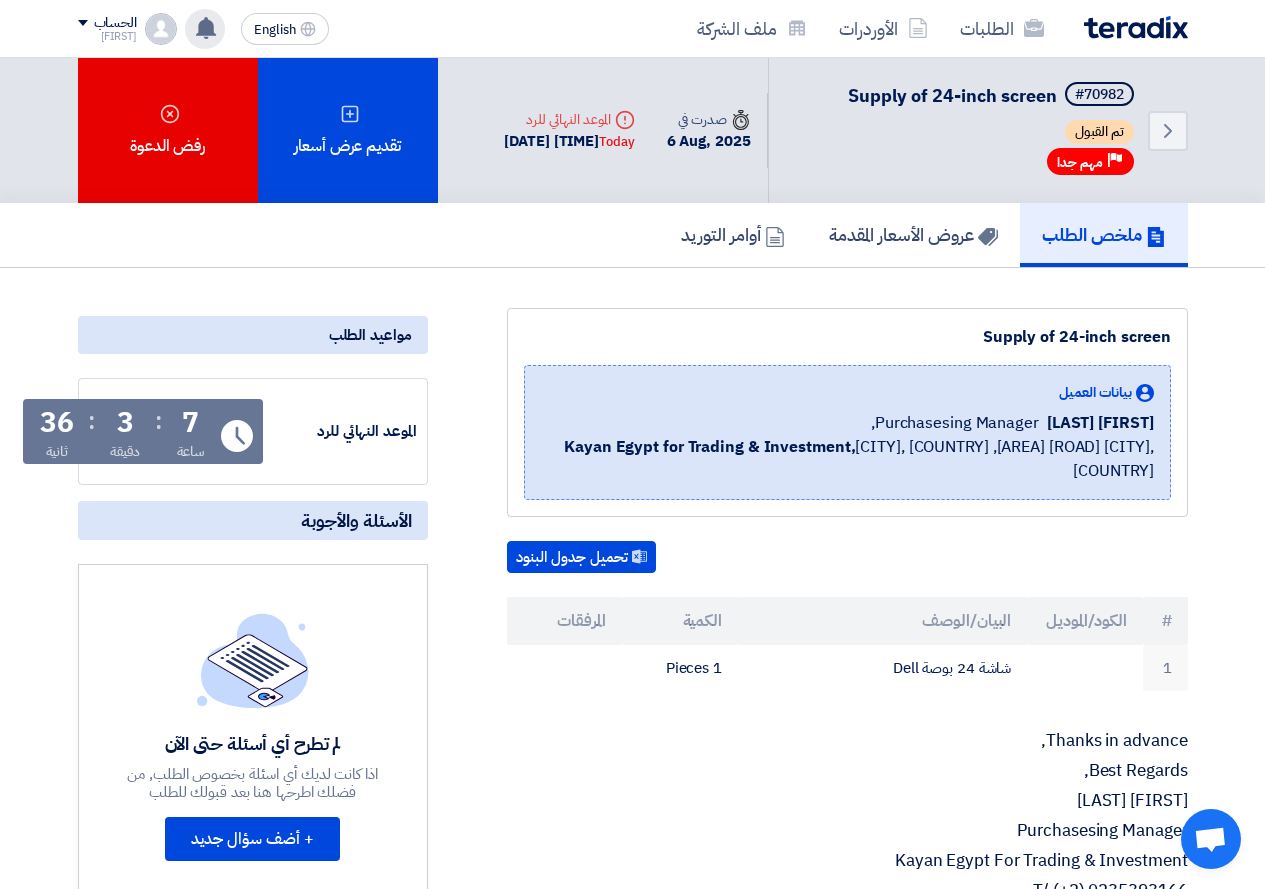 click 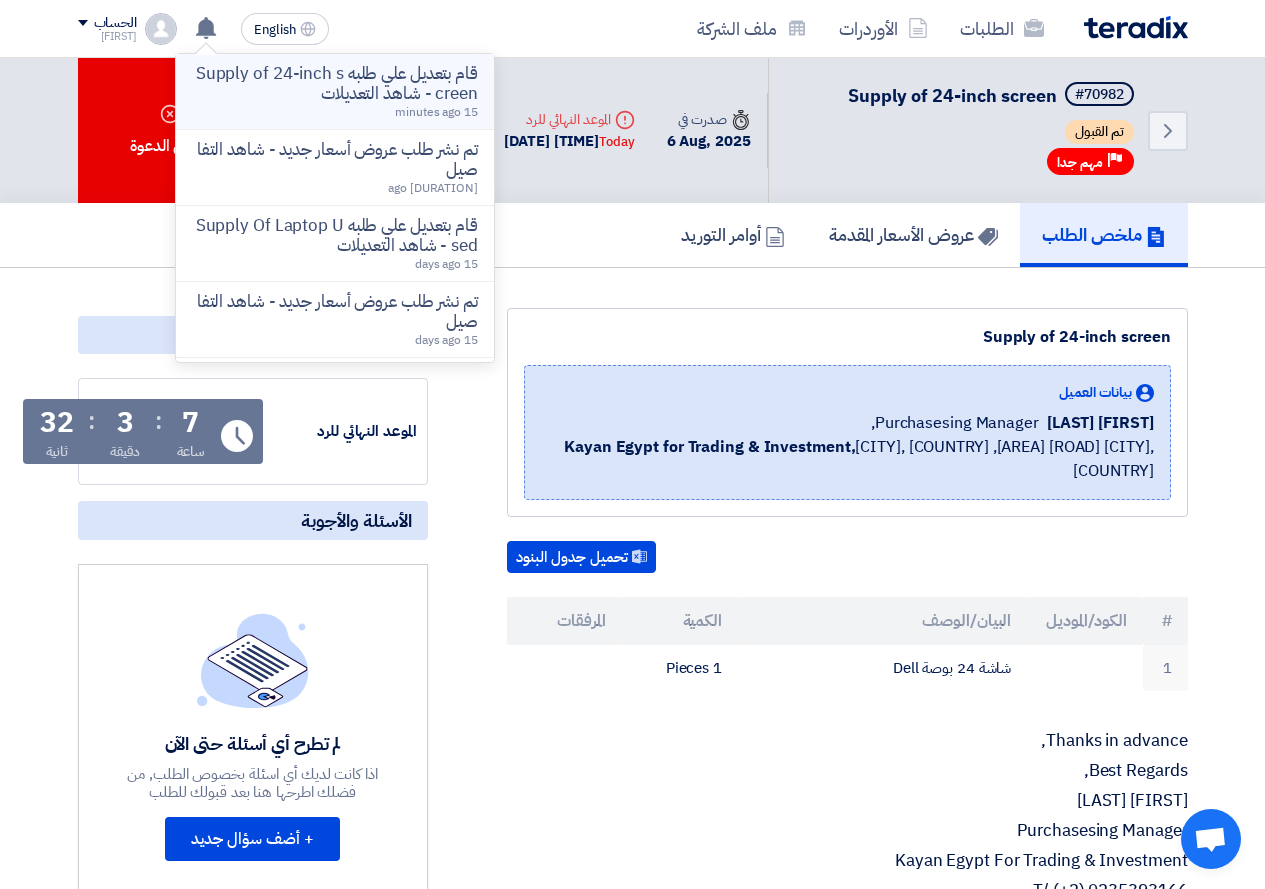 click on "قام بتعديل علي طلبه Supply of 24-inch screen - شاهد التعديلات" 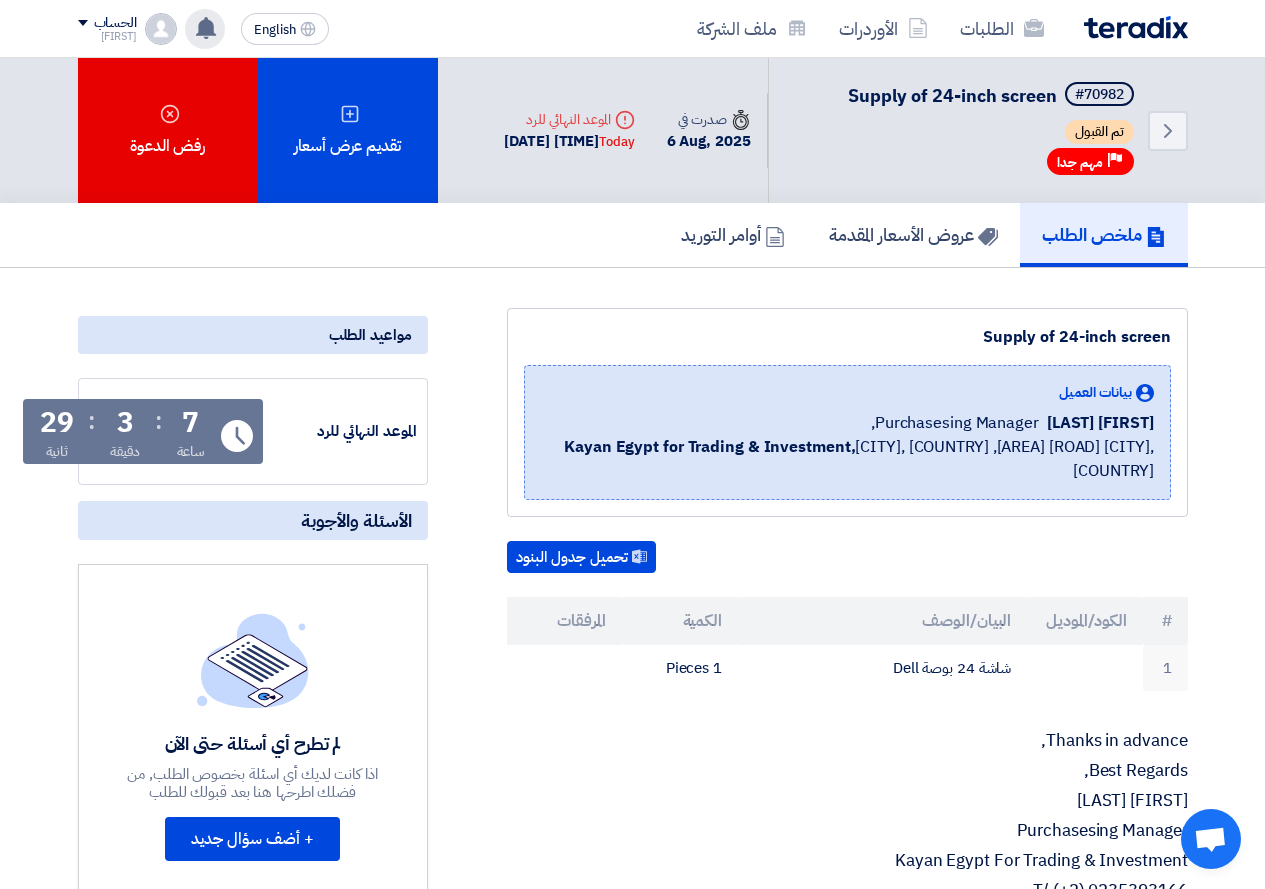 click 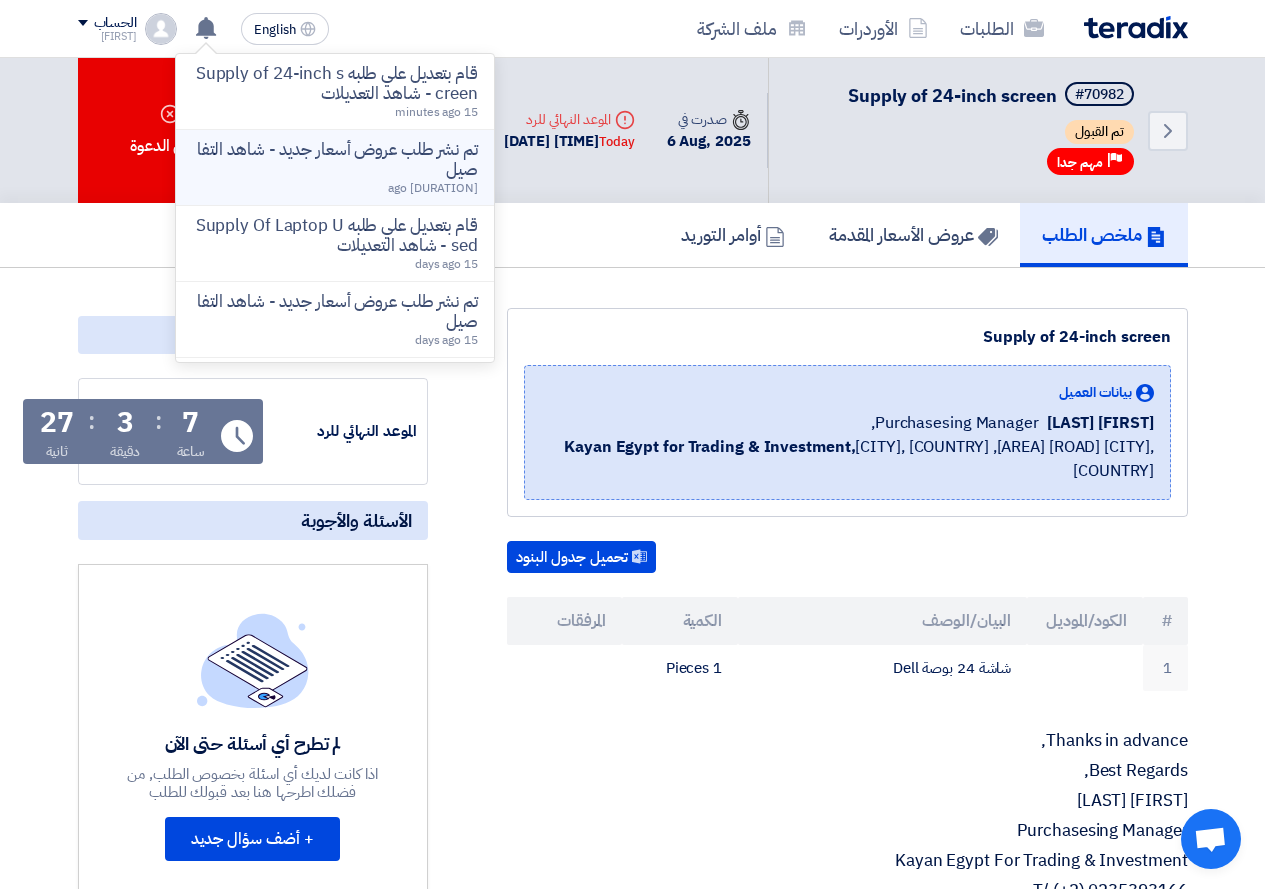 click on "تم نشر طلب عروض أسعار جديد - شاهد التفاصيل" 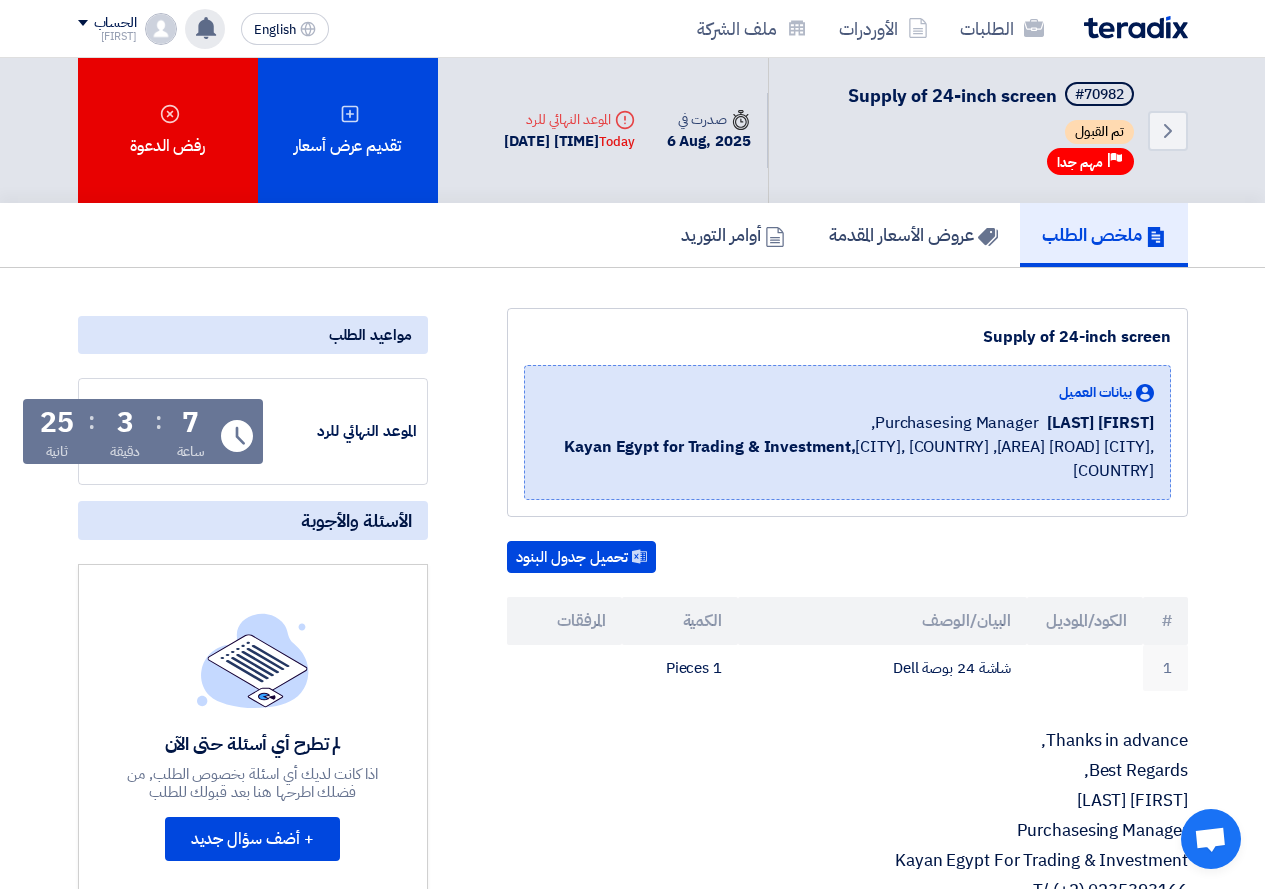 click 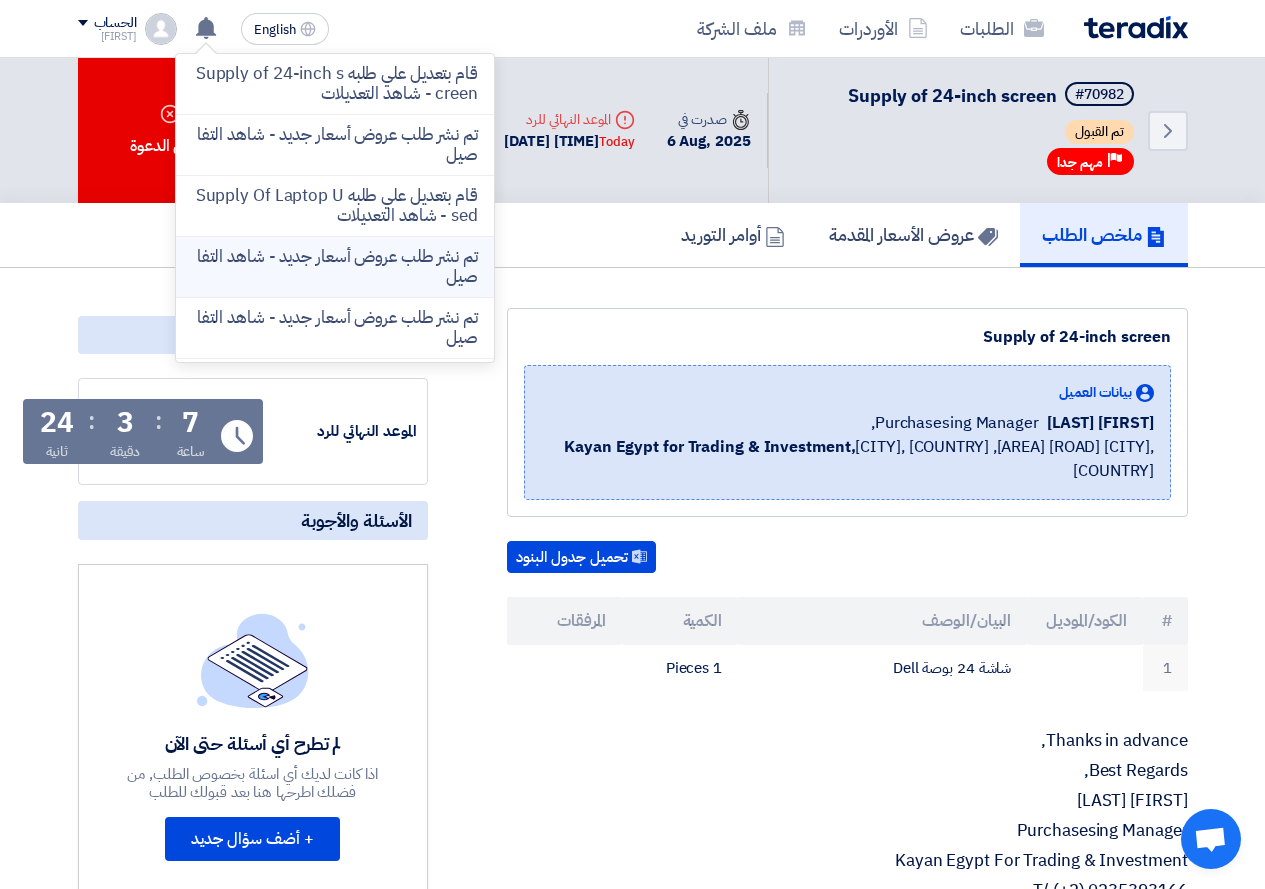 click on "تم نشر طلب عروض أسعار جديد - شاهد التفاصيل" 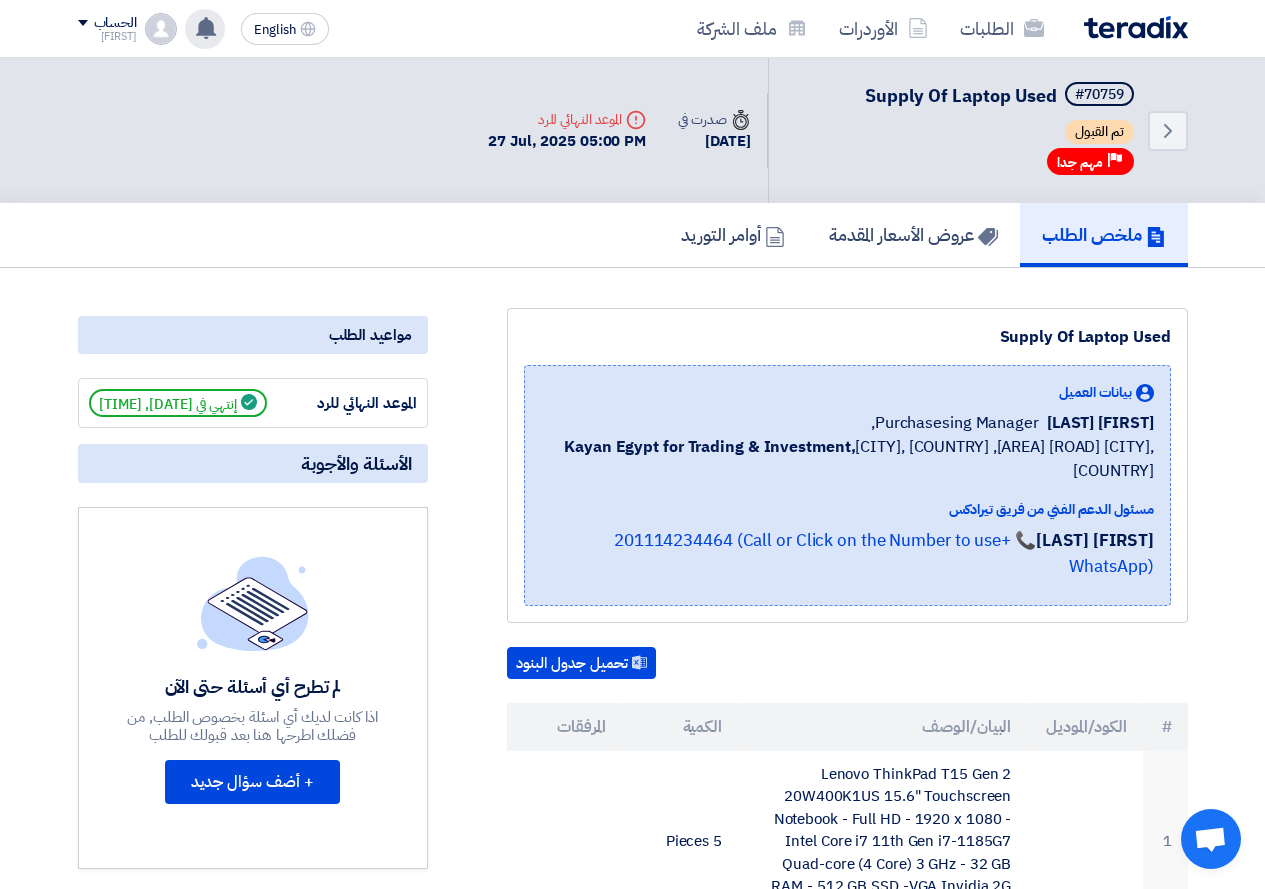 click 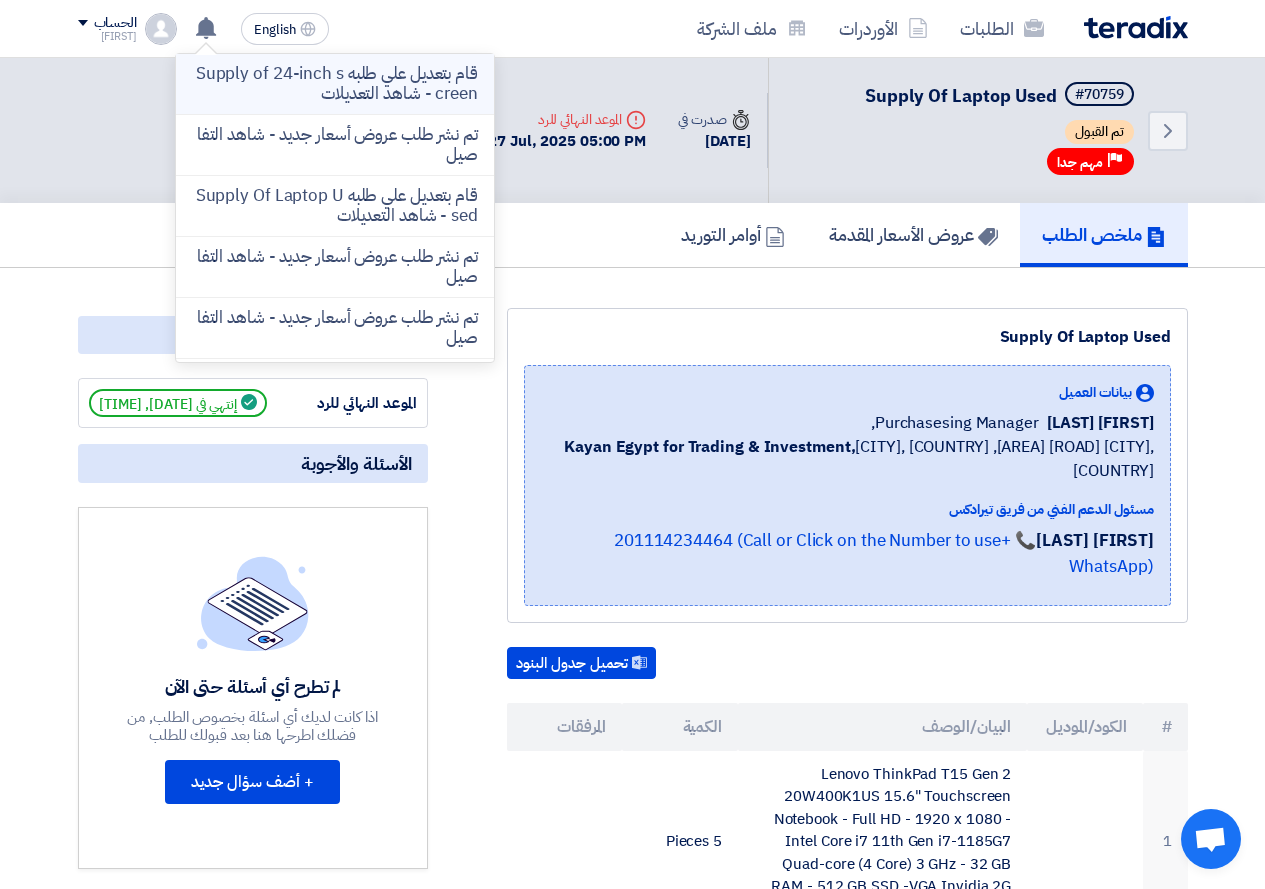 click on "قام بتعديل علي طلبه Supply of 24-inch screen - شاهد التعديلات" 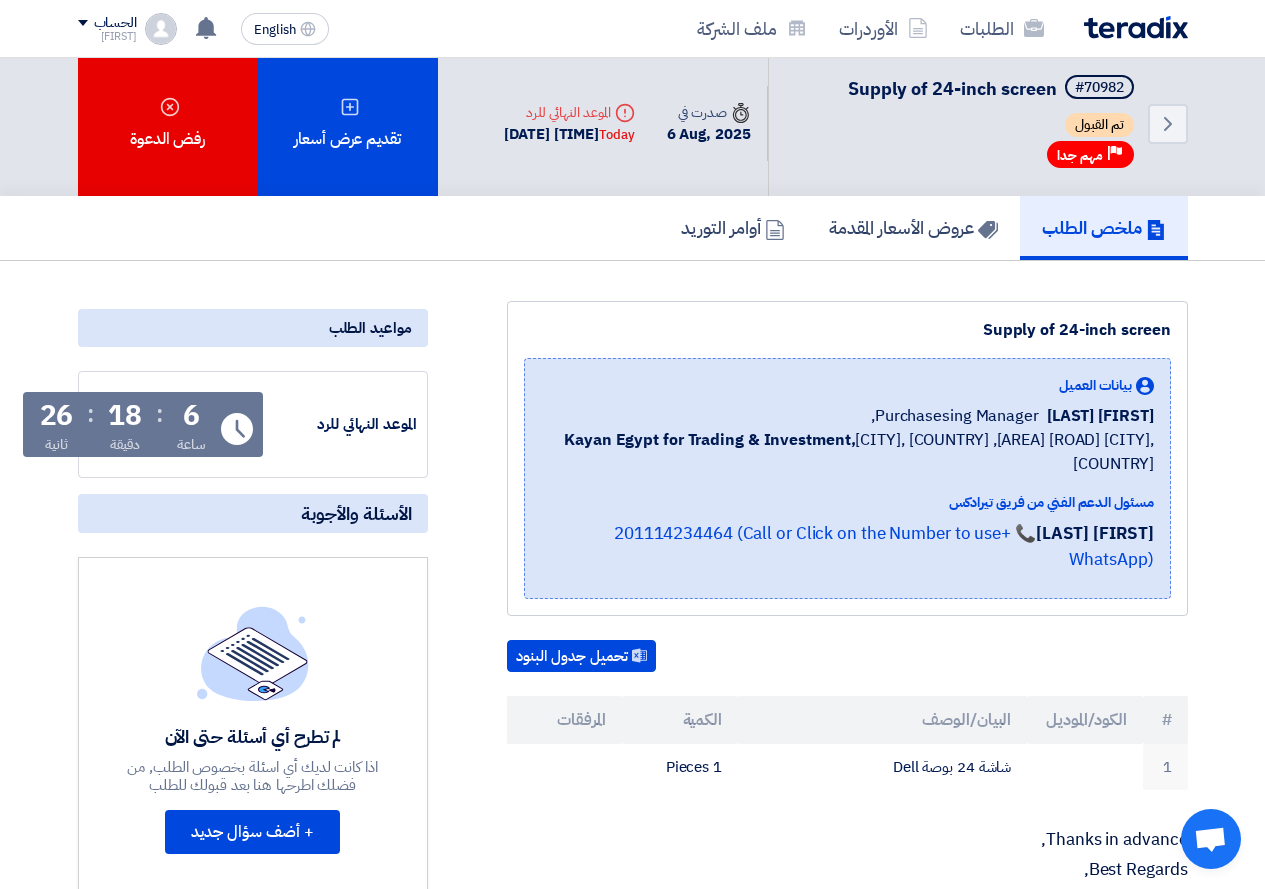 scroll, scrollTop: 0, scrollLeft: 0, axis: both 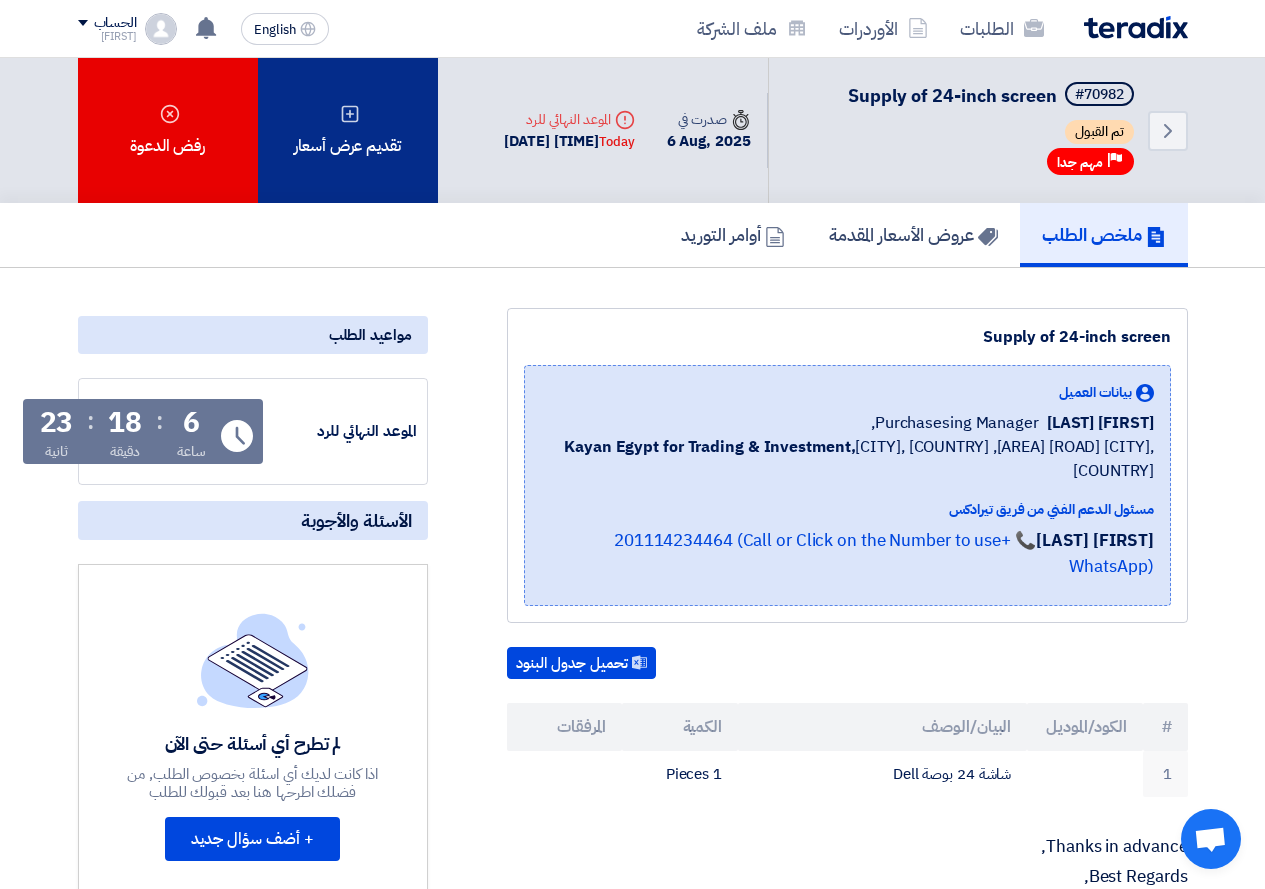 click on "تقديم عرض أسعار" 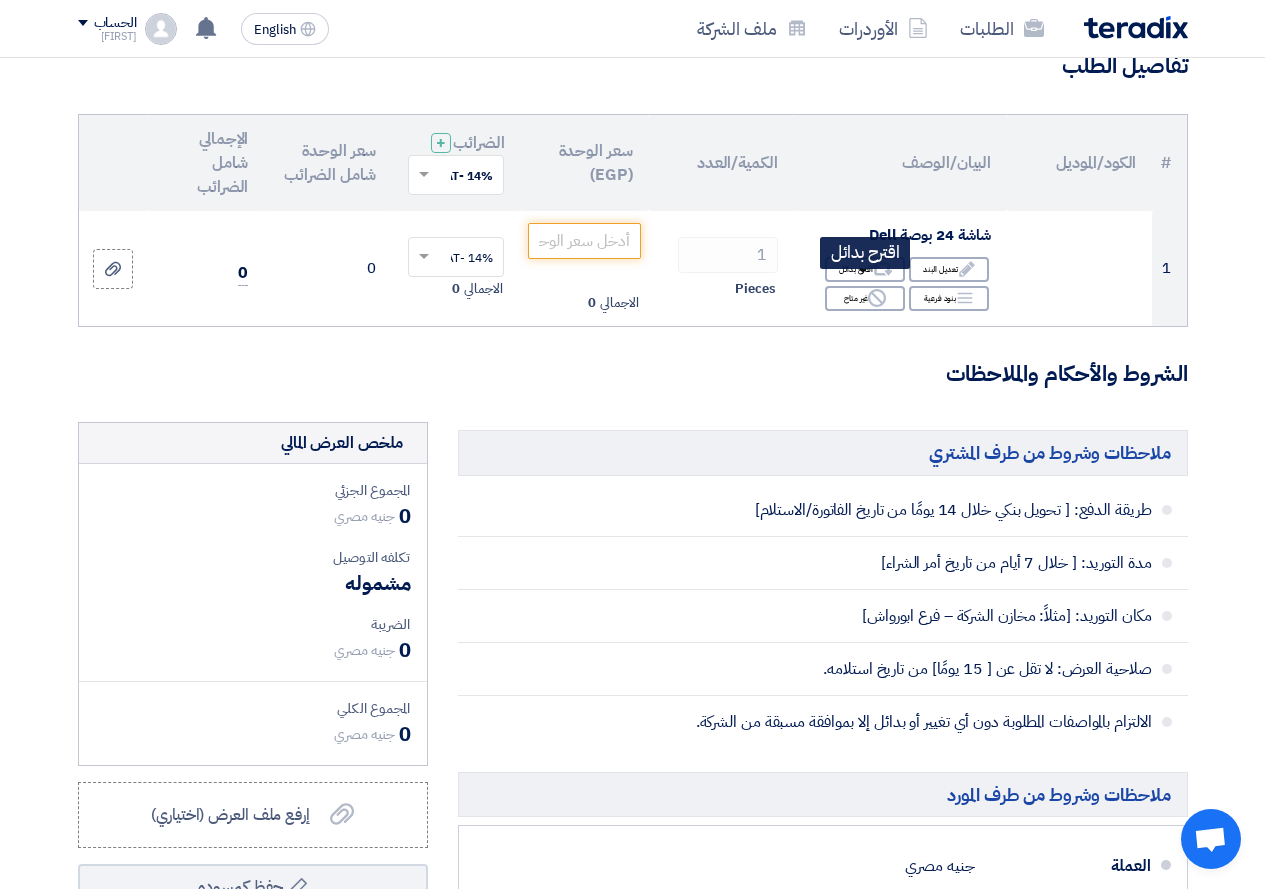 scroll, scrollTop: 200, scrollLeft: 0, axis: vertical 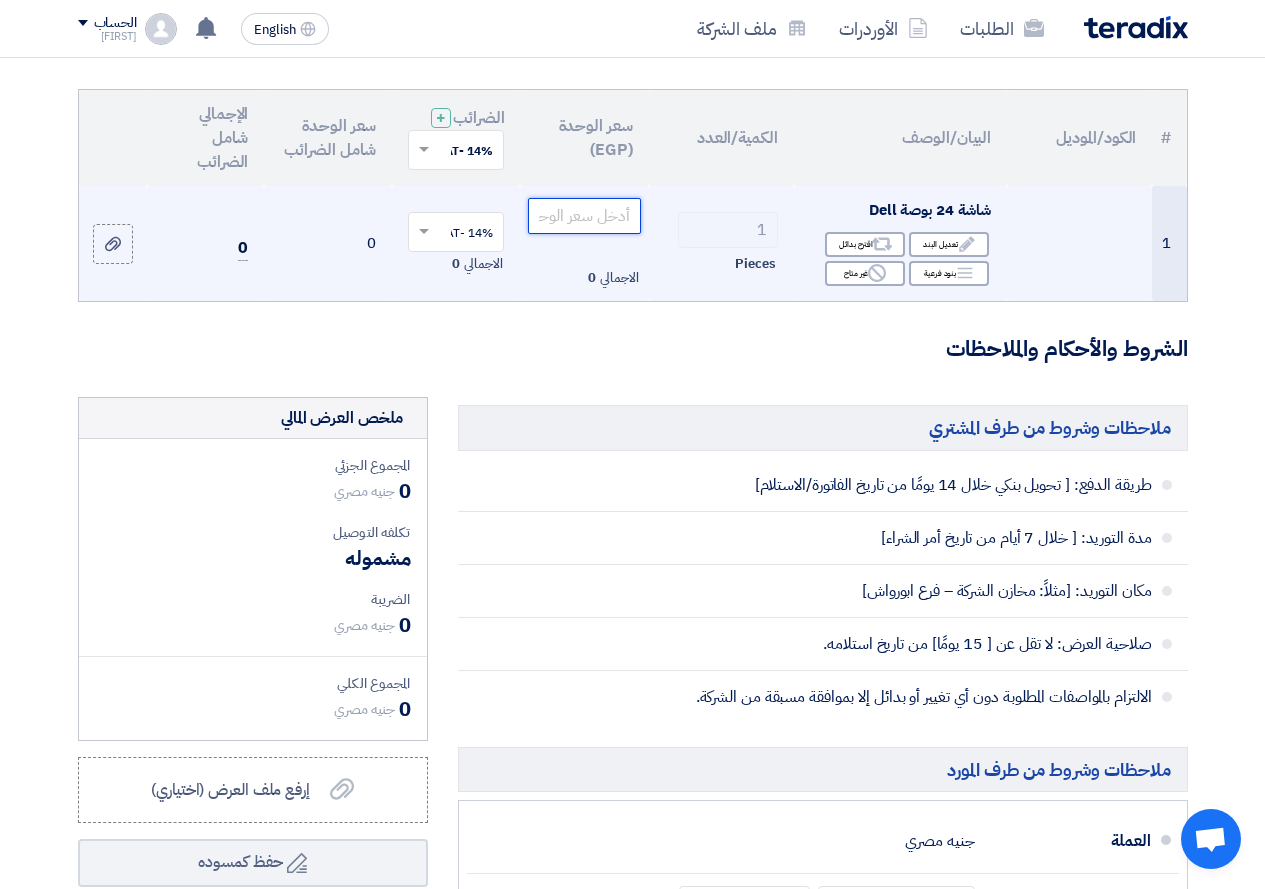 click 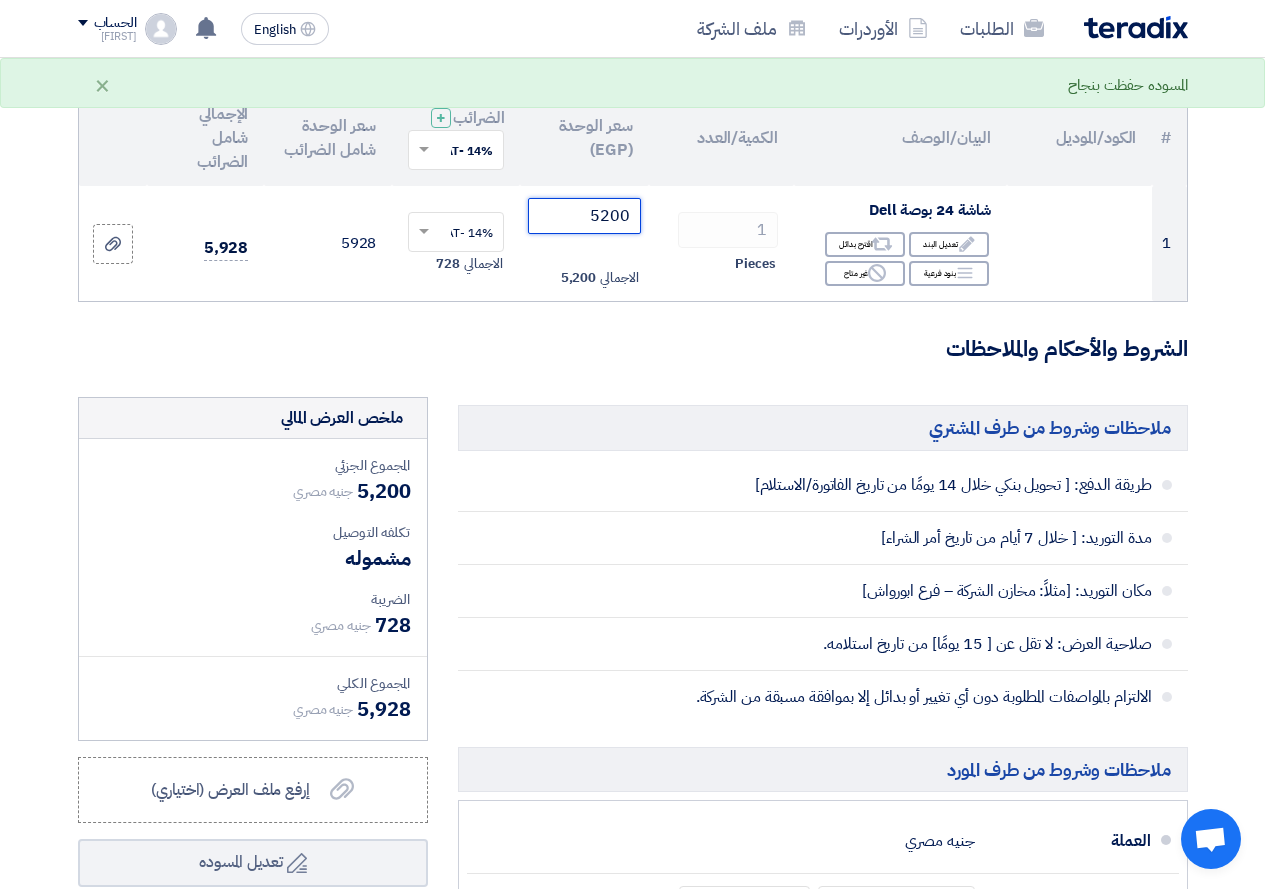 type on "5200" 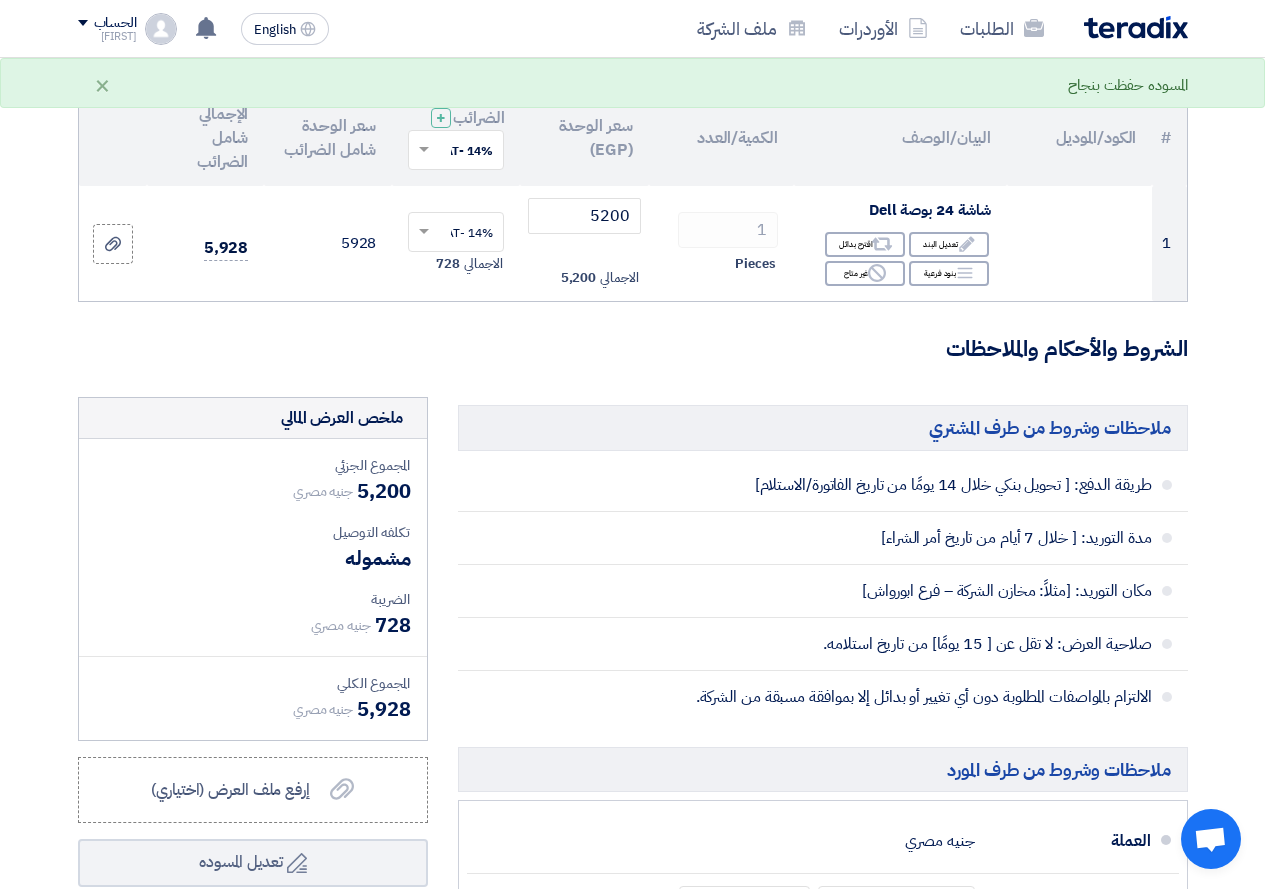 click on "تفاصيل الطلب
#
الكود/الموديل
البيان/الوصف
الكمية/العدد
سعر الوحدة (EGP)
الضرائب
+
'Select taxes...
14% -VAT" 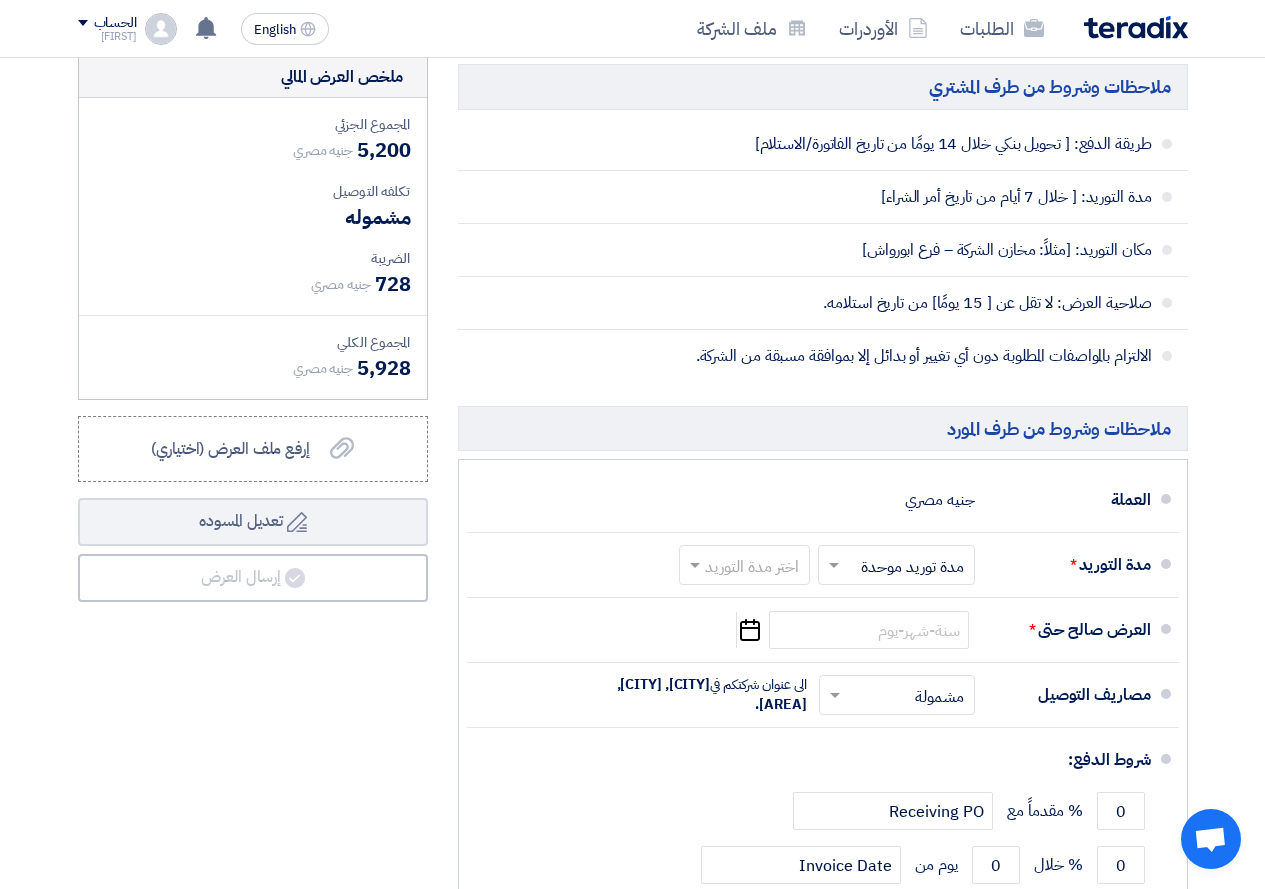 scroll, scrollTop: 500, scrollLeft: 0, axis: vertical 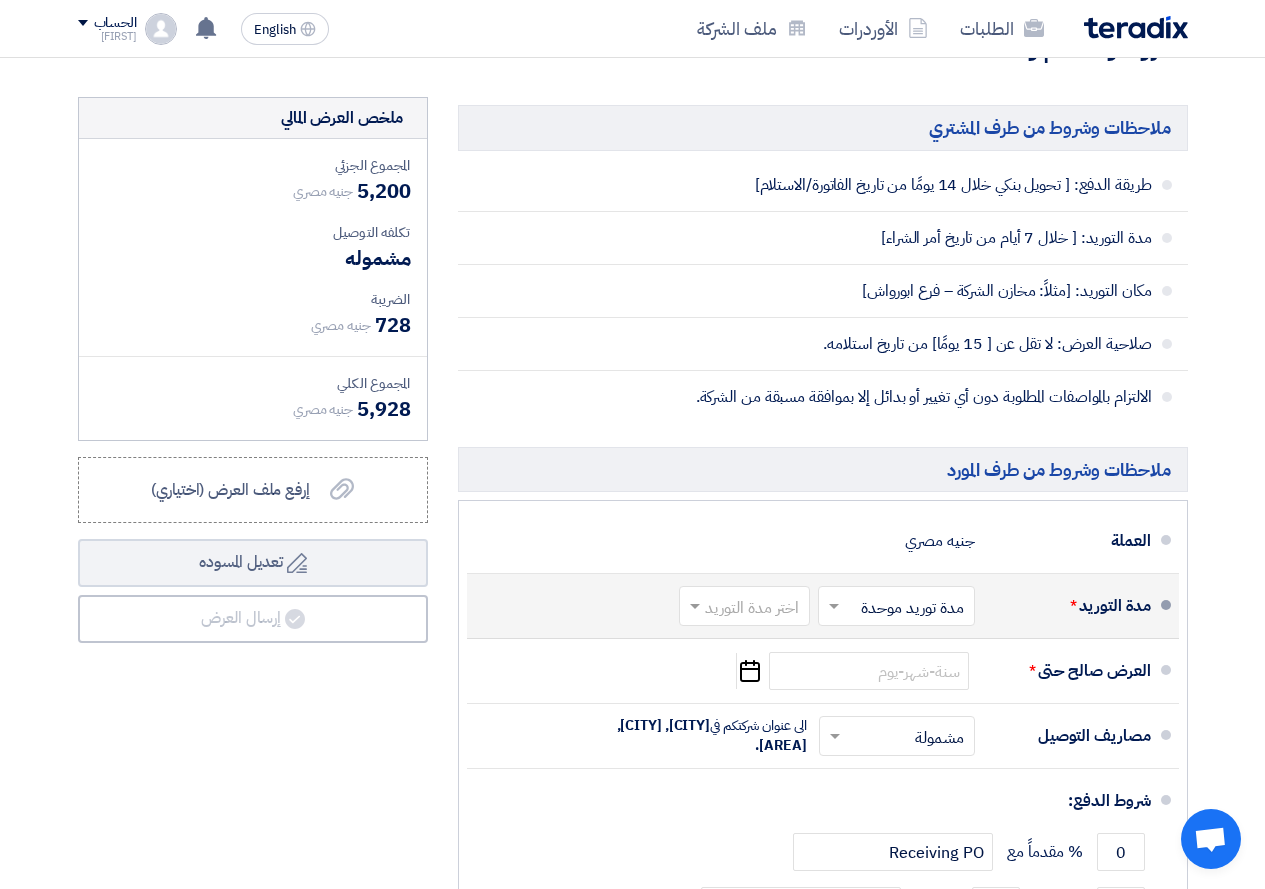 click 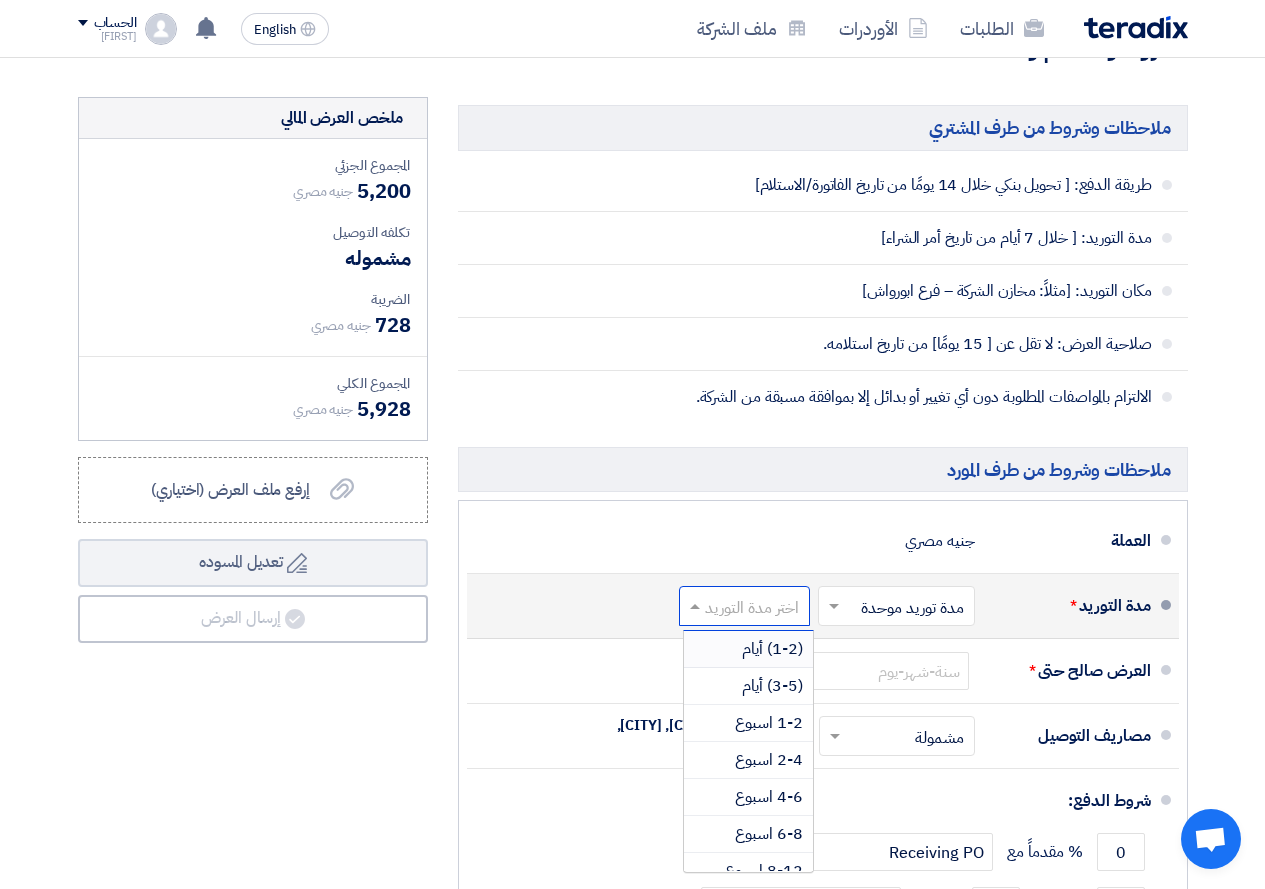 click on "(1-2) أيام" at bounding box center (748, 649) 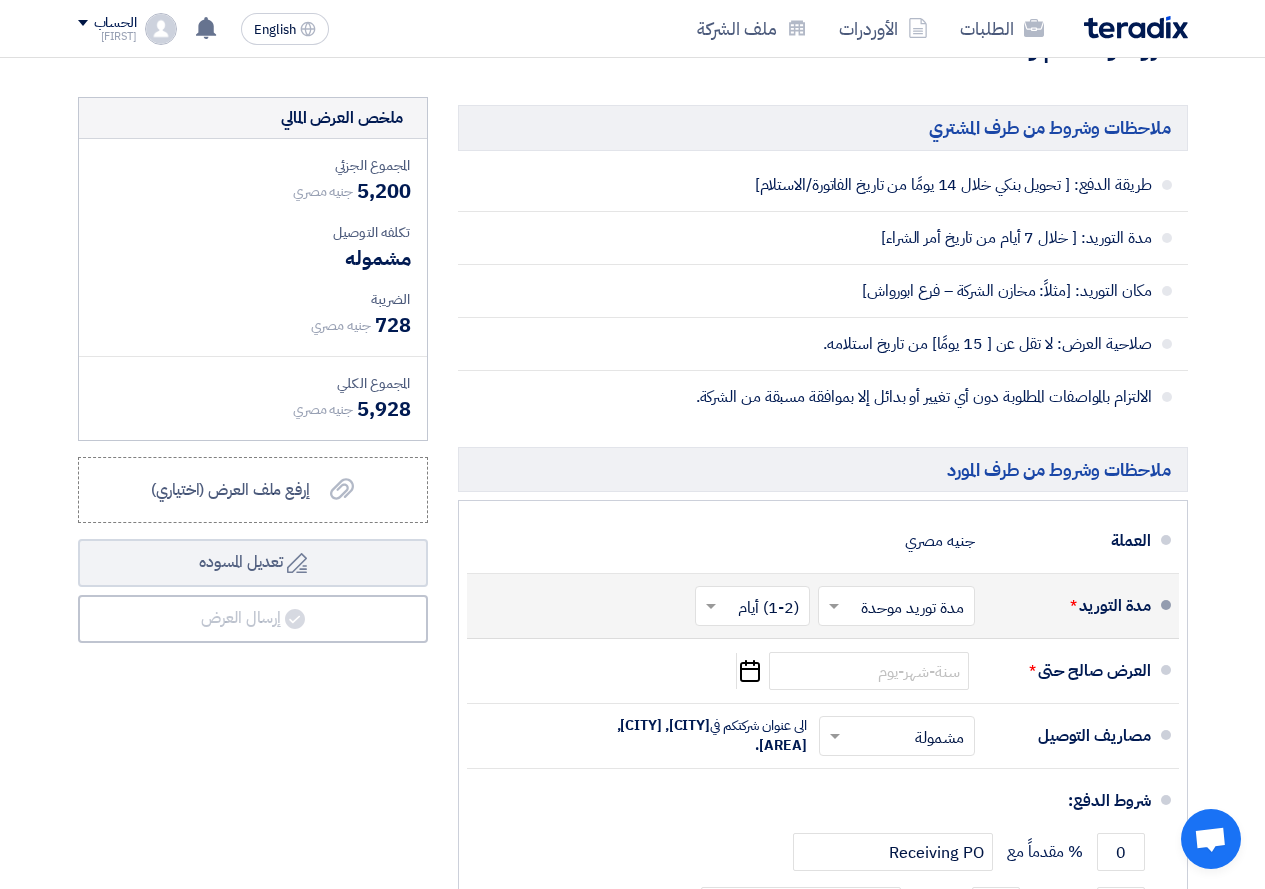 scroll, scrollTop: 600, scrollLeft: 0, axis: vertical 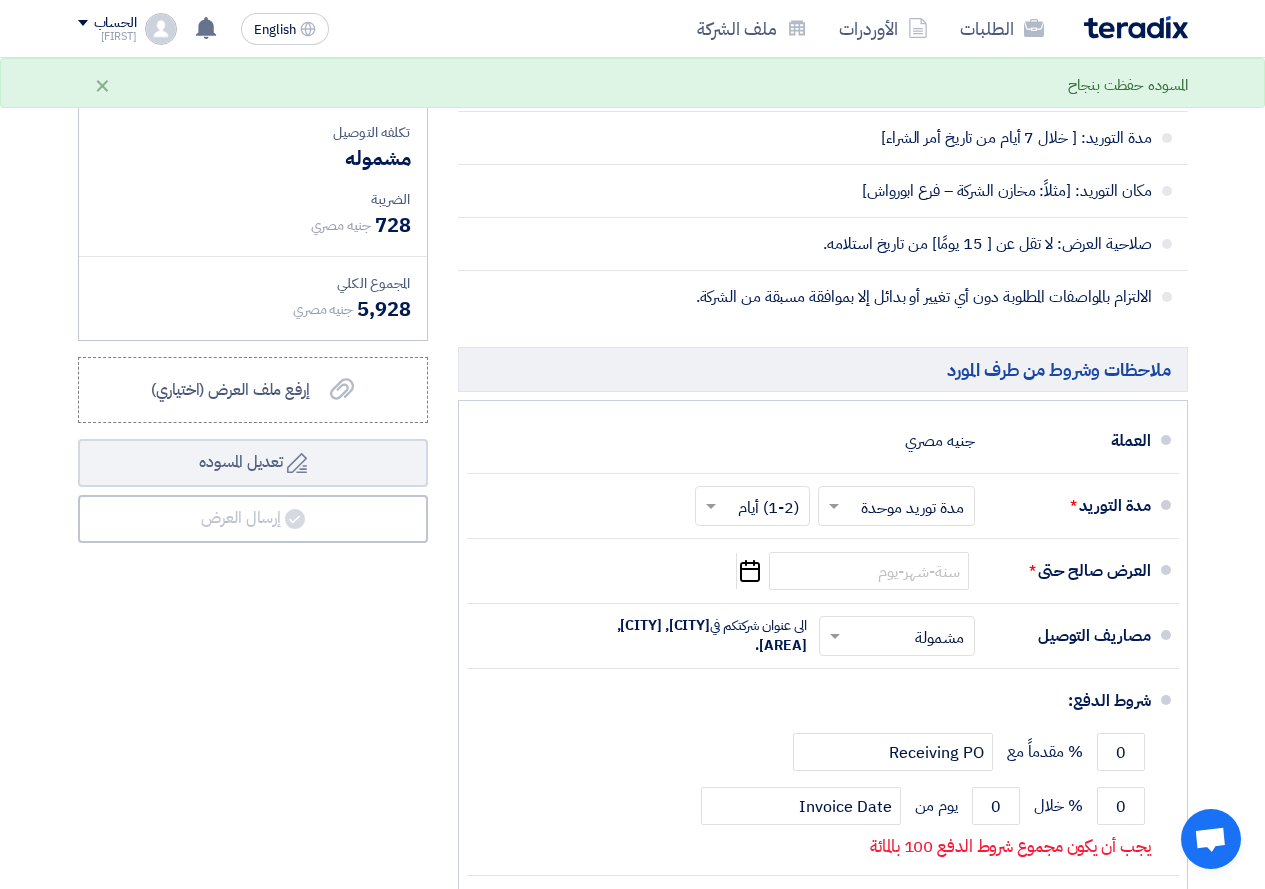 click 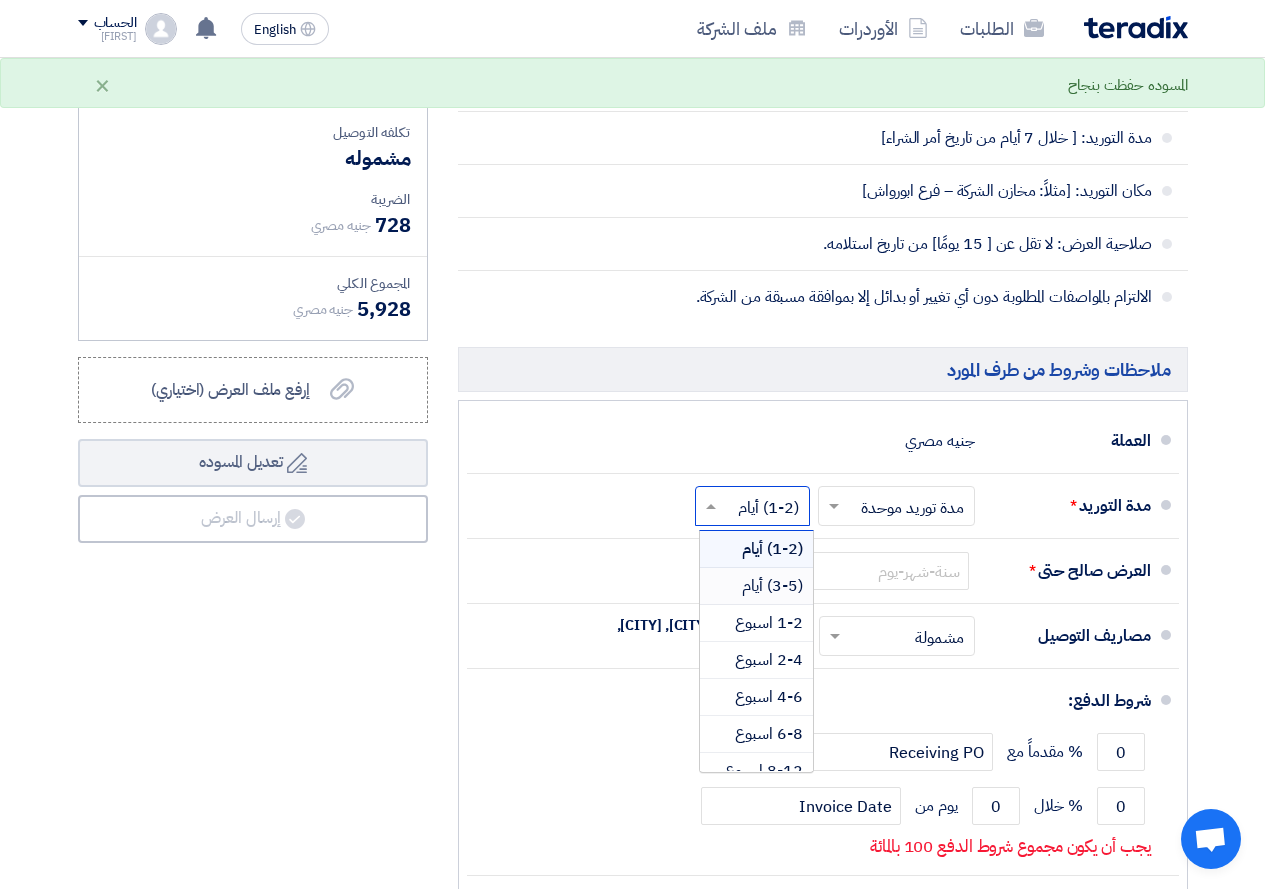 click on "(3-5) أيام" at bounding box center (756, 586) 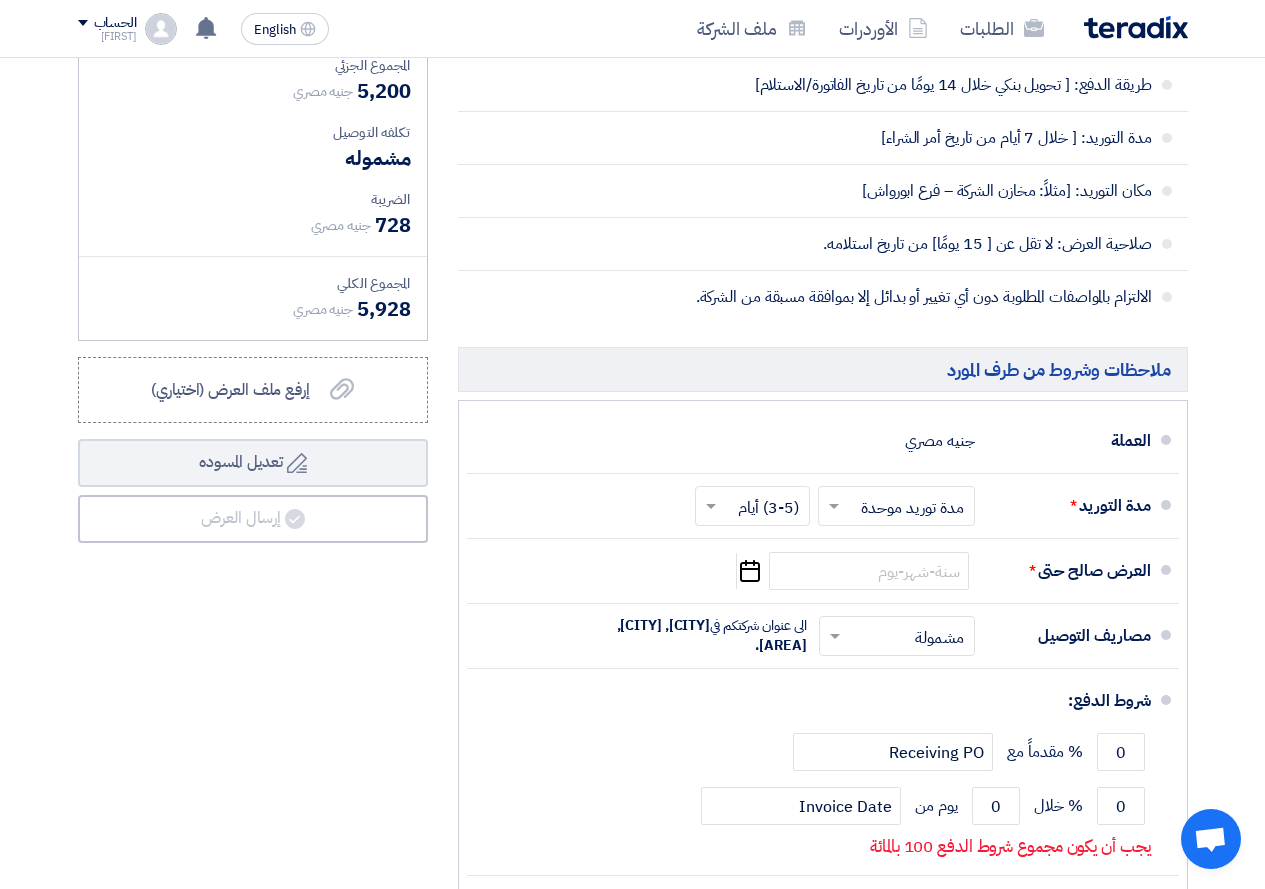 click 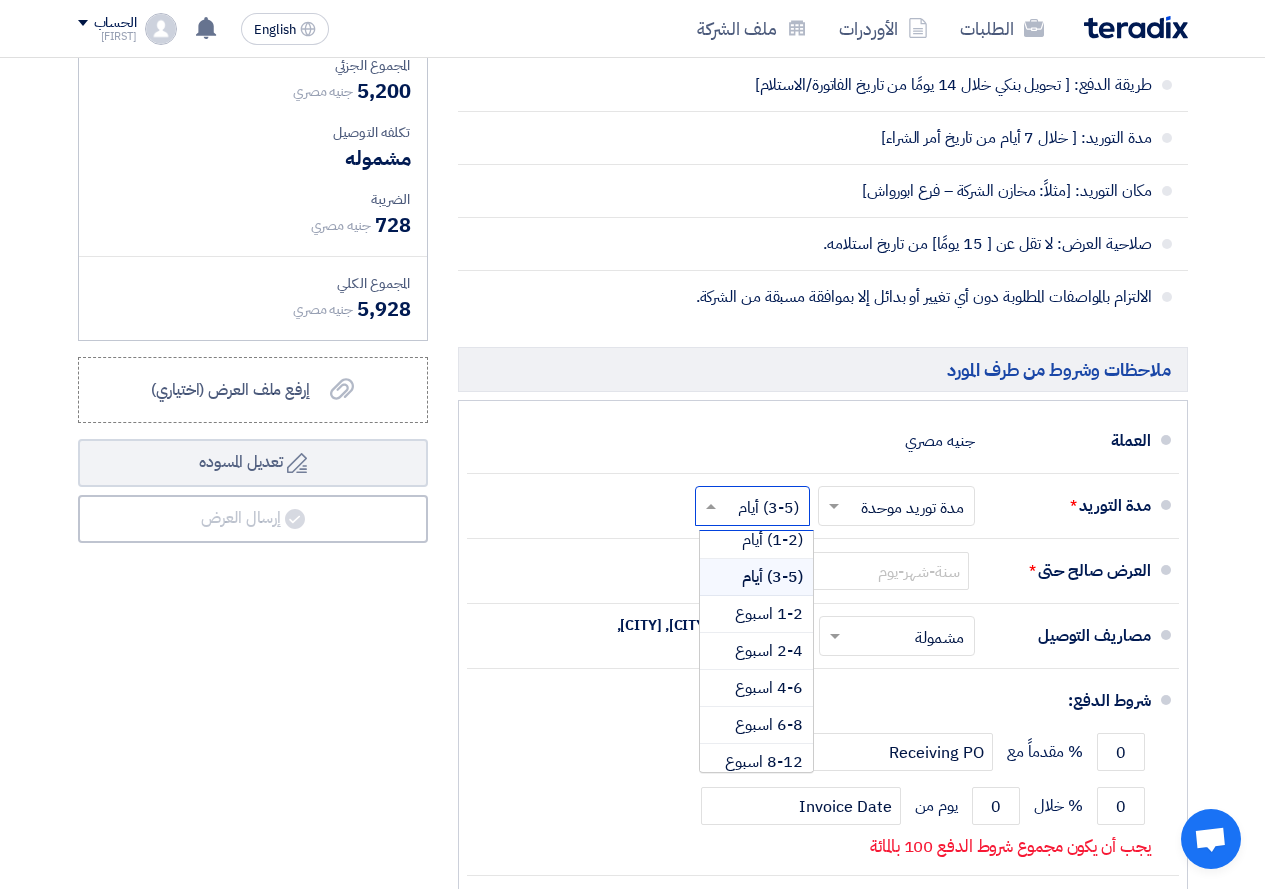 scroll, scrollTop: 0, scrollLeft: 0, axis: both 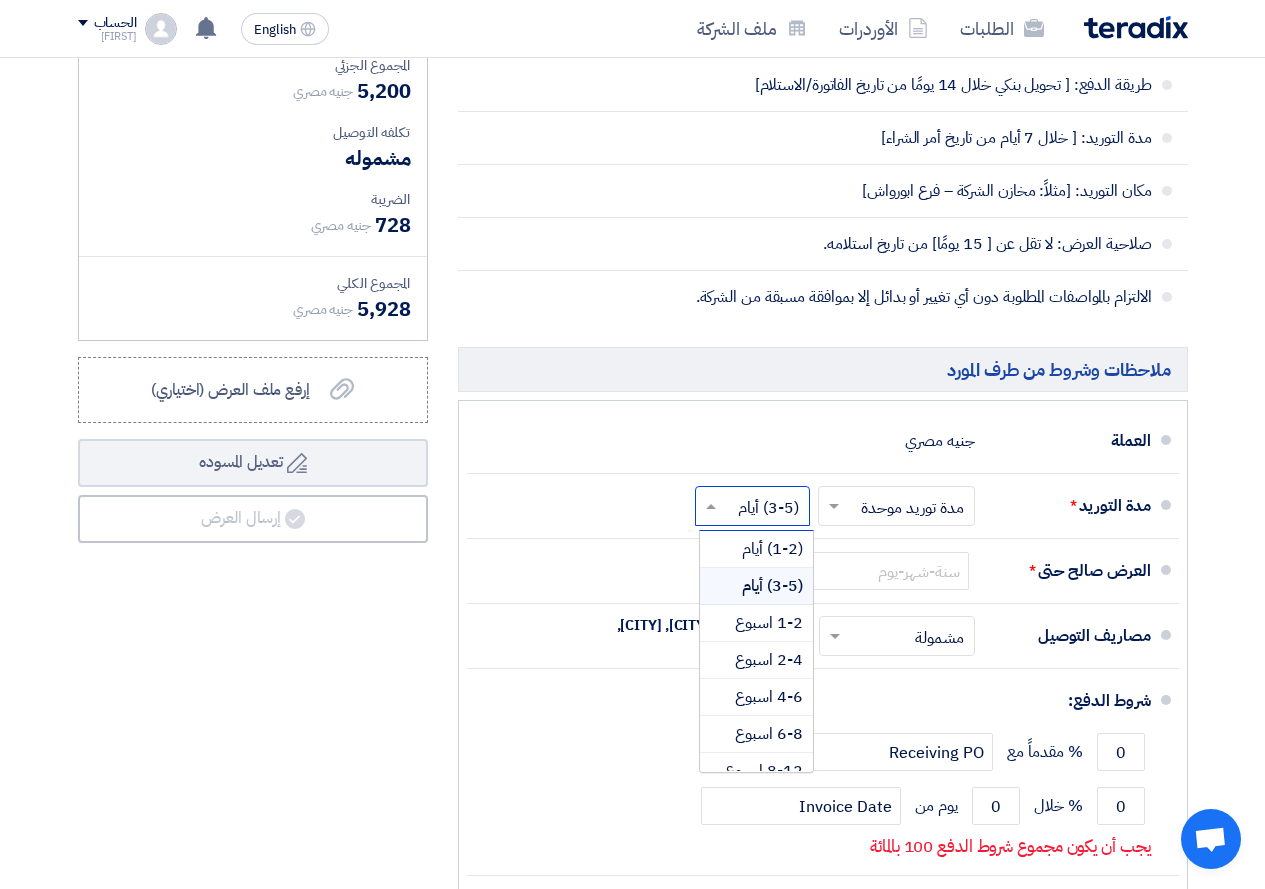 click on "(3-5) أيام" at bounding box center (772, 586) 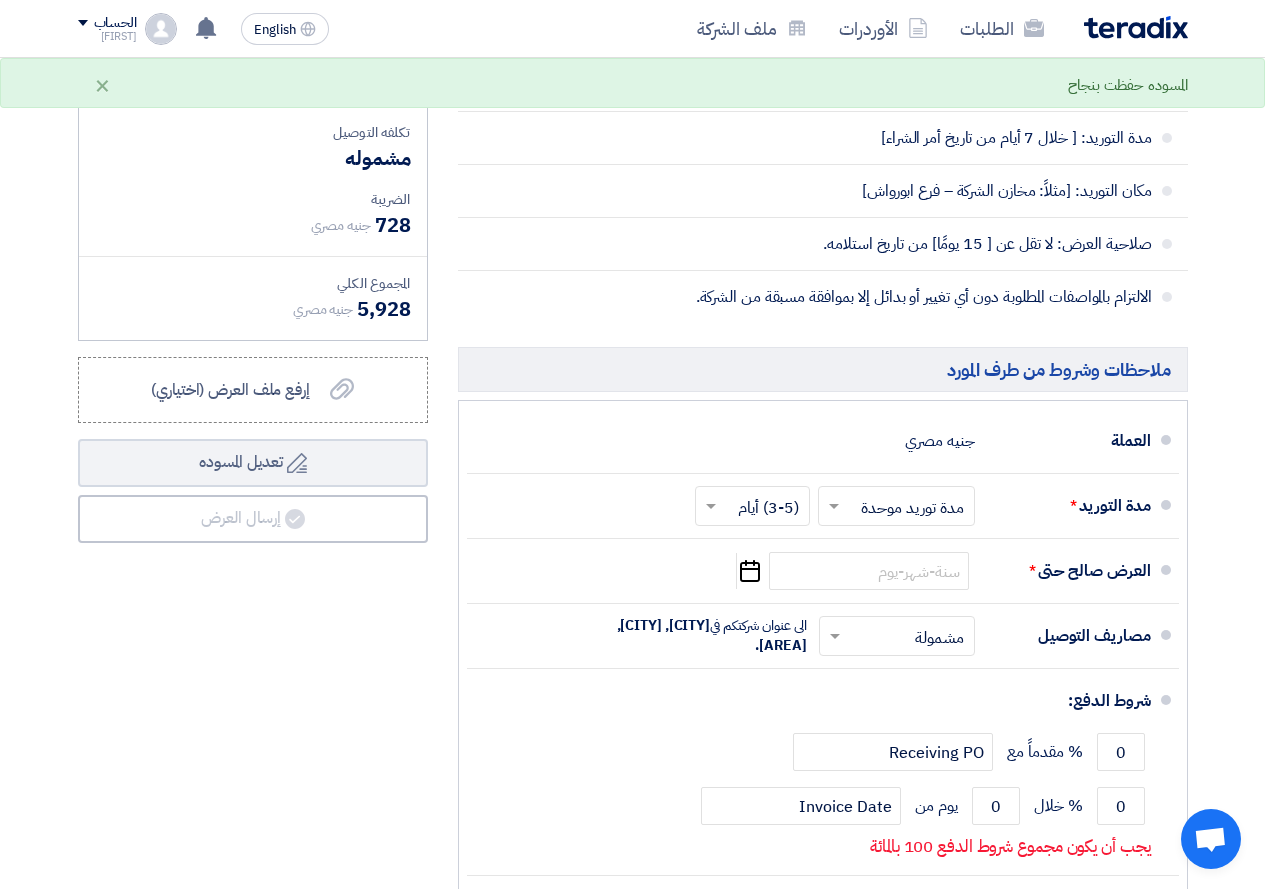 click 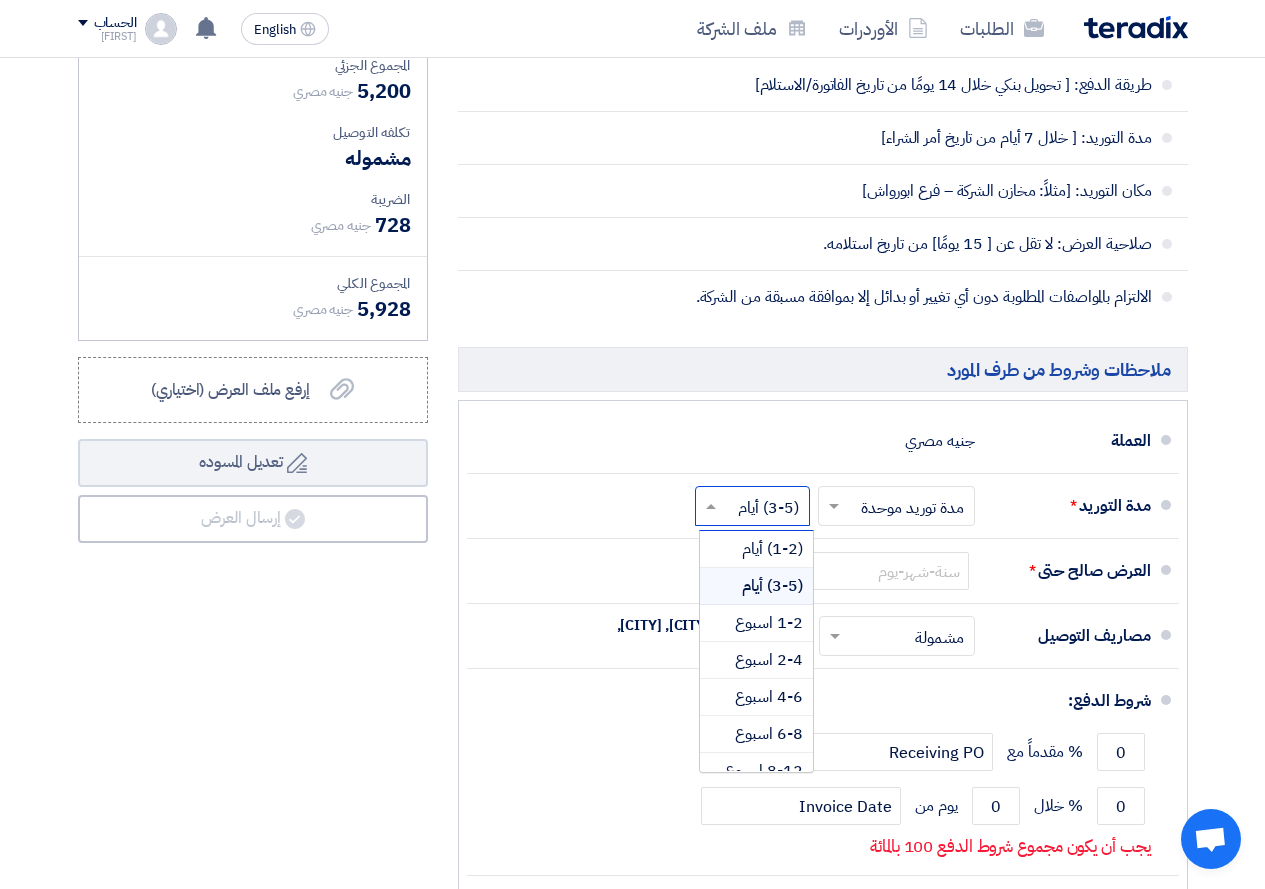 click on "(3-5) أيام" at bounding box center [772, 586] 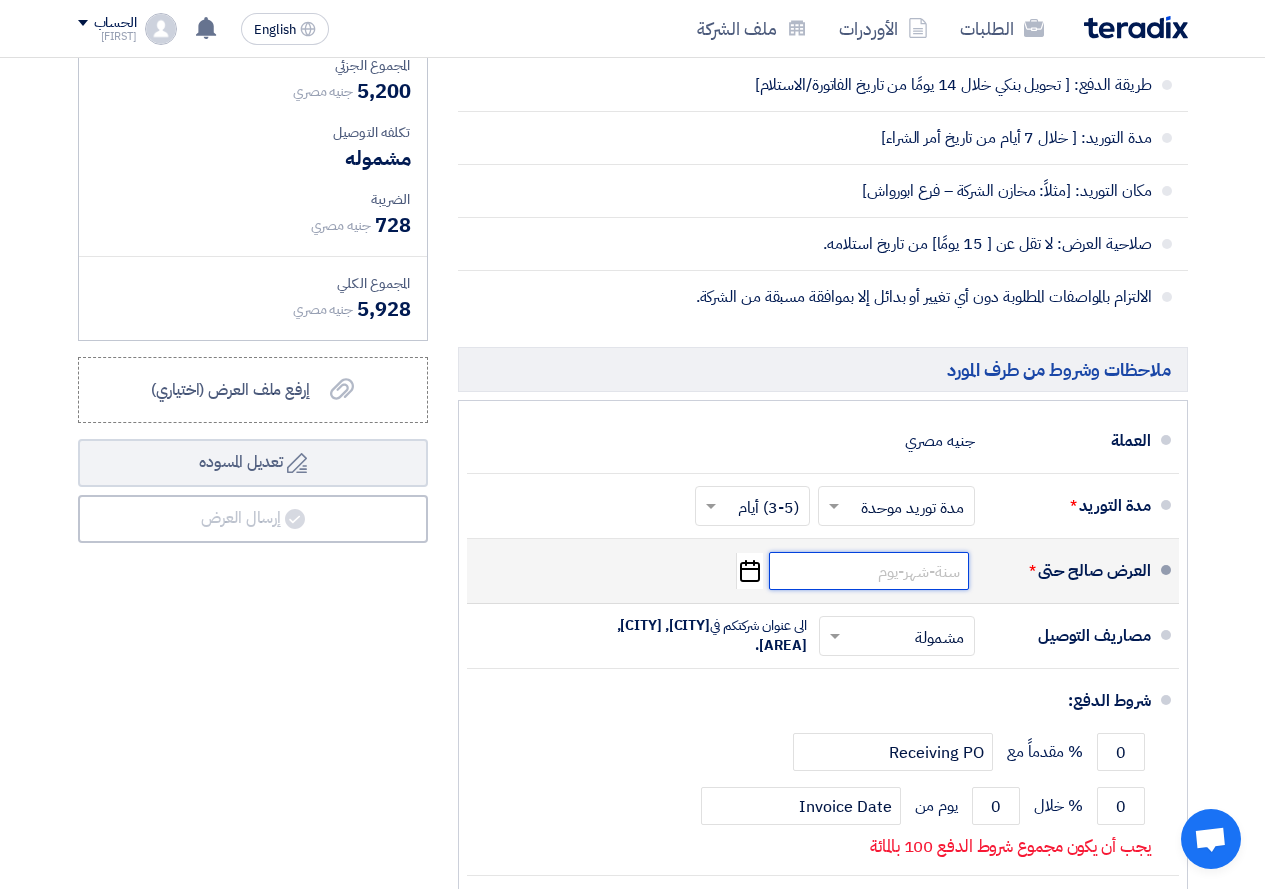 click 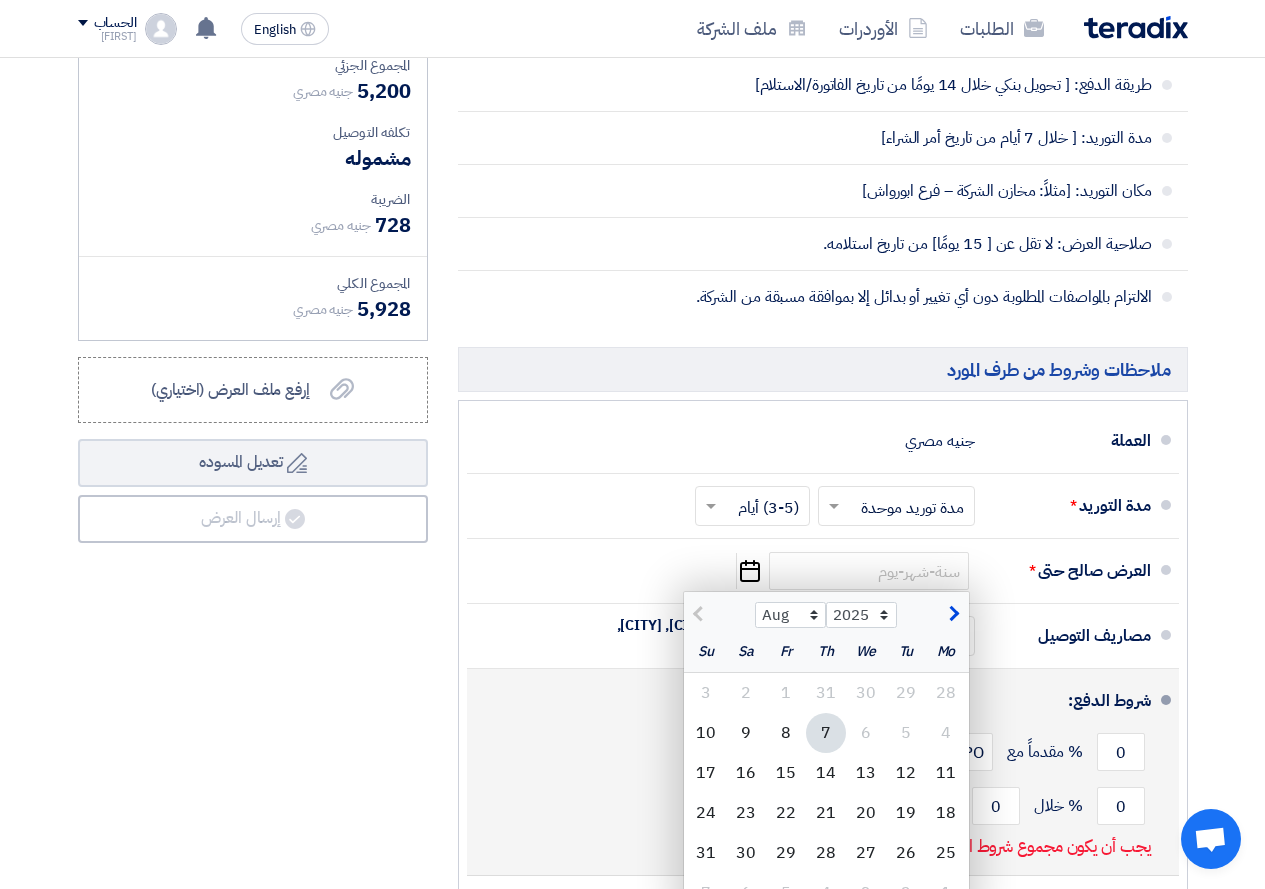 click on "12" 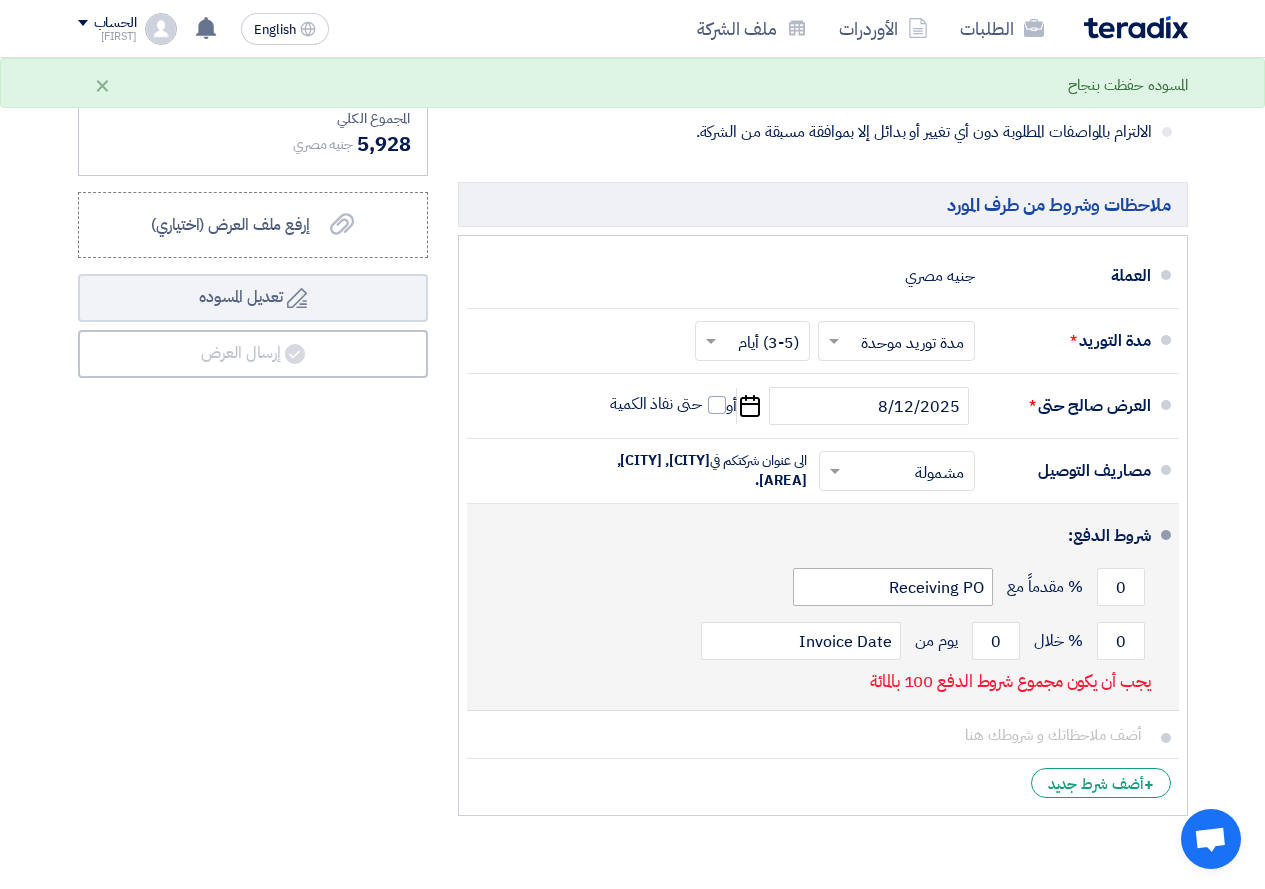 scroll, scrollTop: 800, scrollLeft: 0, axis: vertical 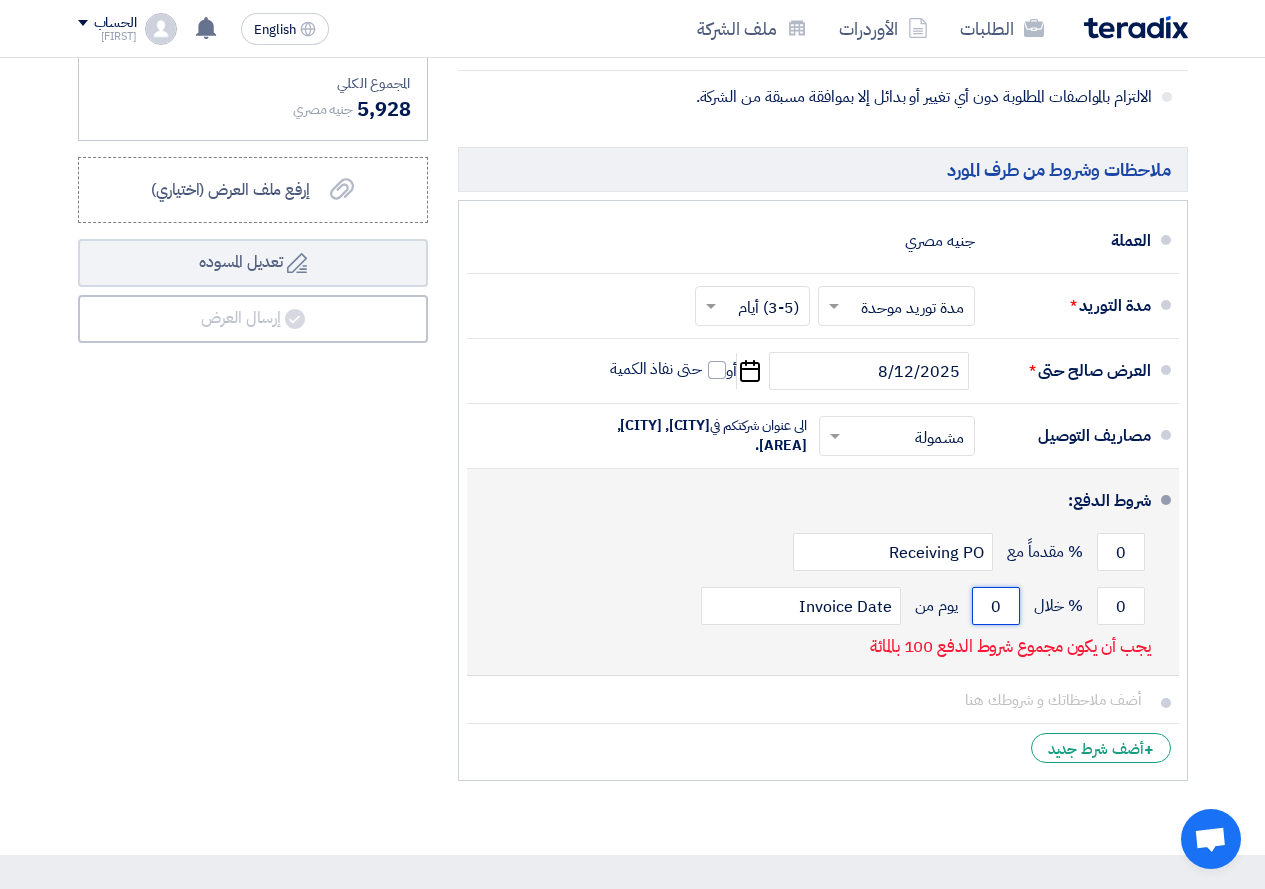 click on "0" 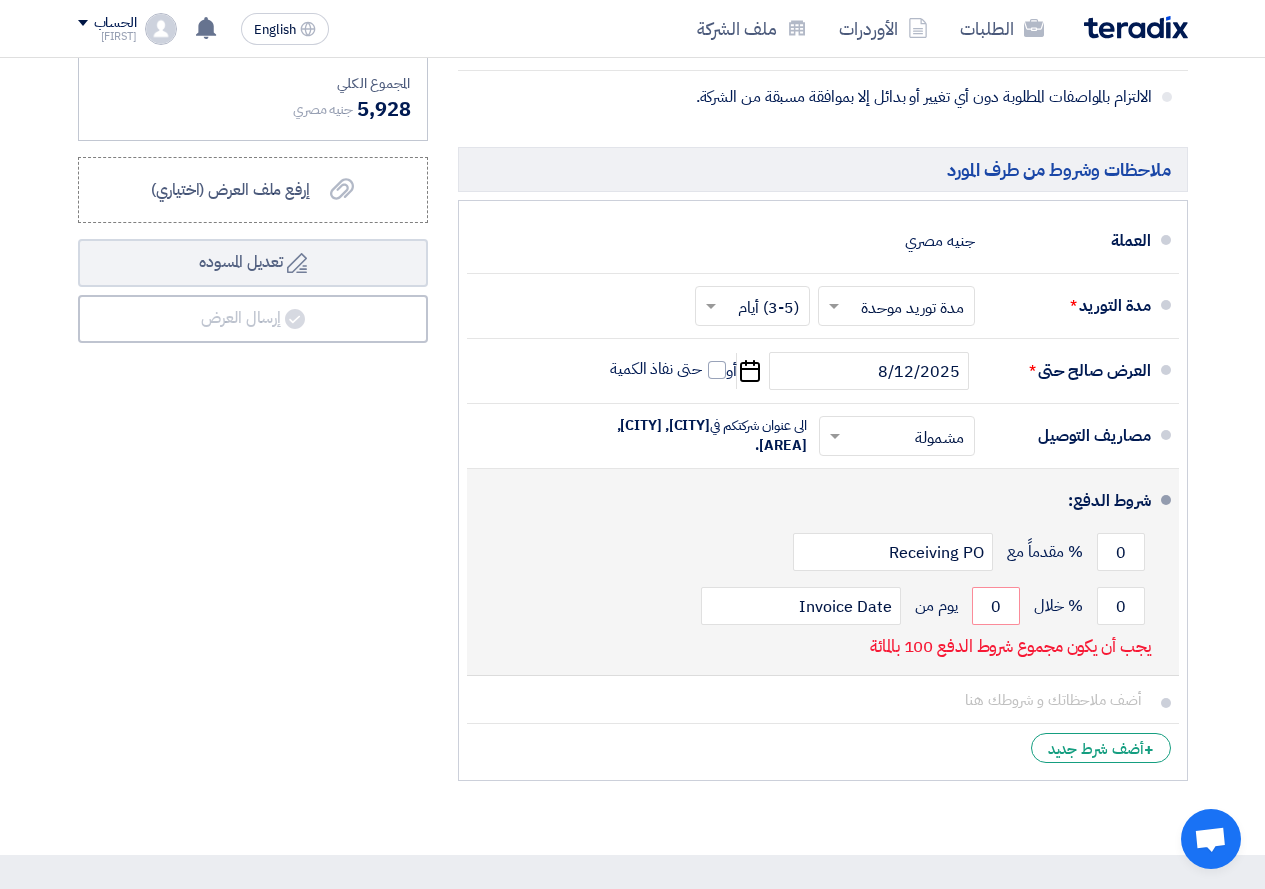 click on "0
% خلال
0
يوم من
Invoice Date" 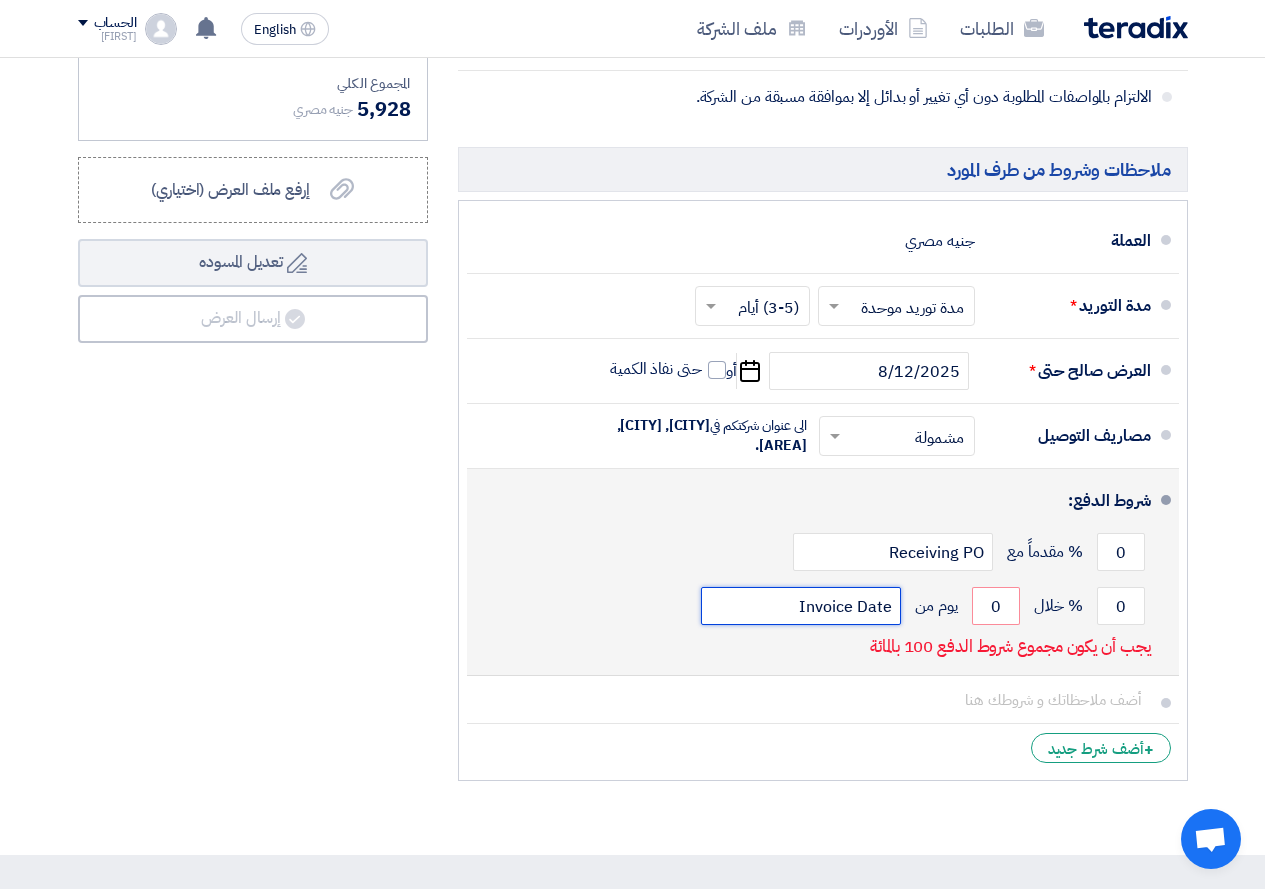 click on "Invoice Date" 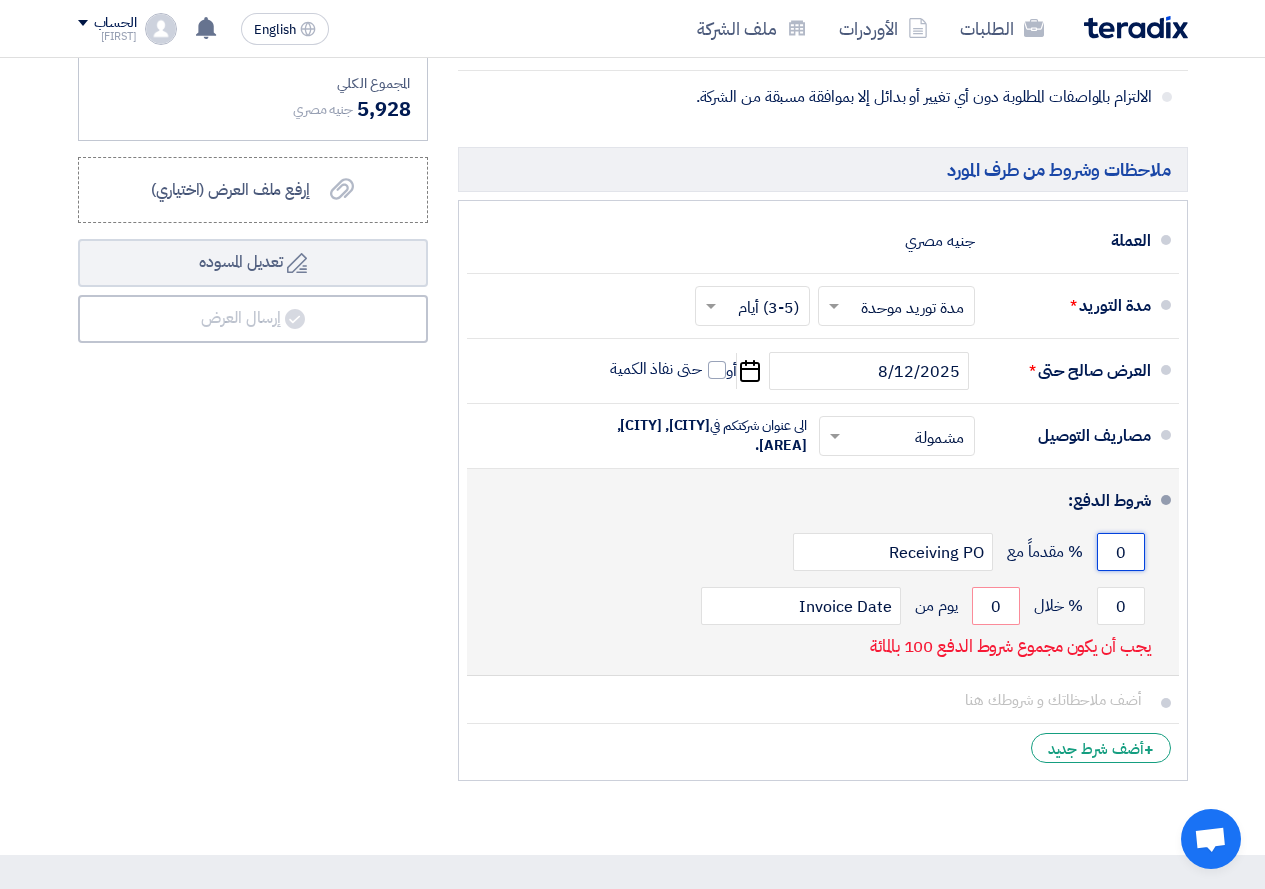 click on "0" 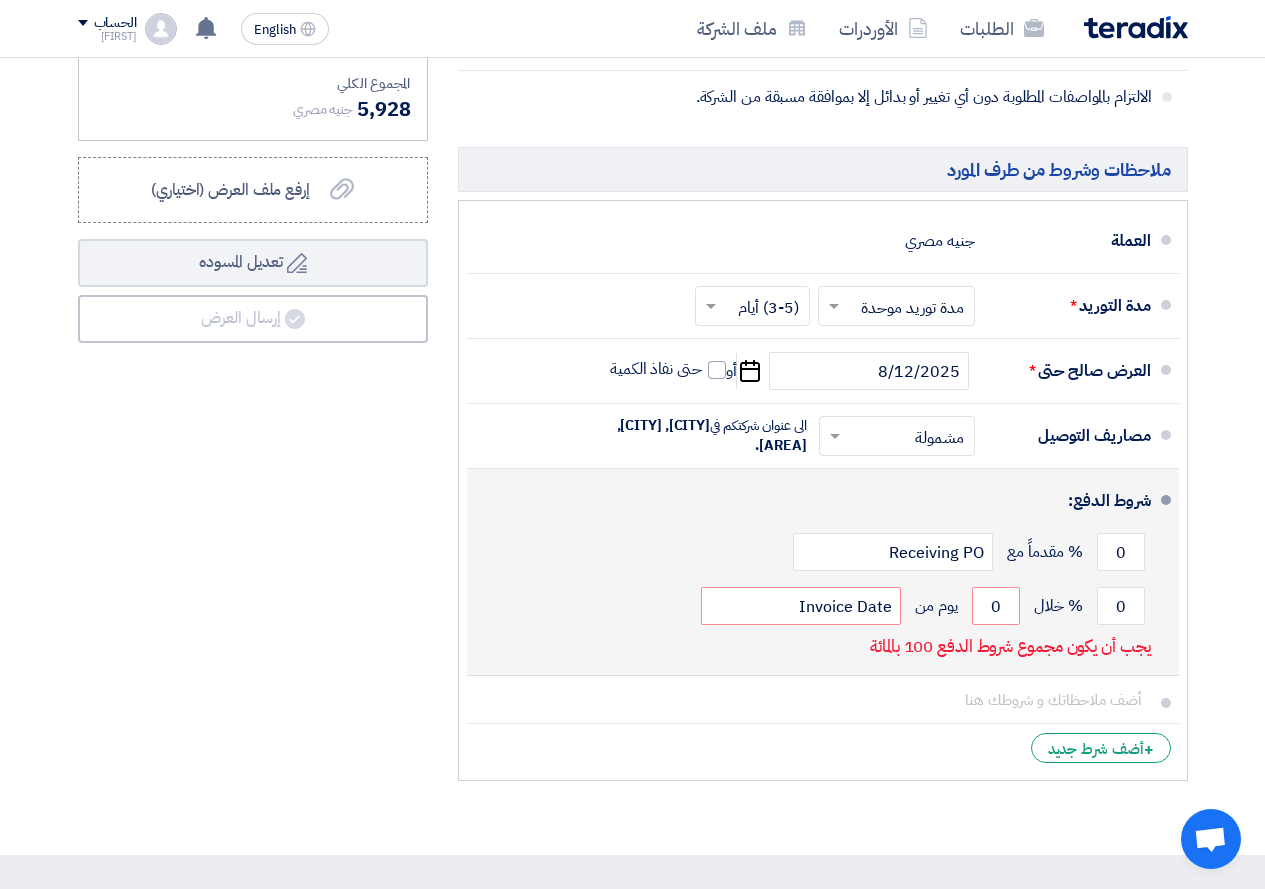click on "0
% مقدماً مع
Receiving PO" 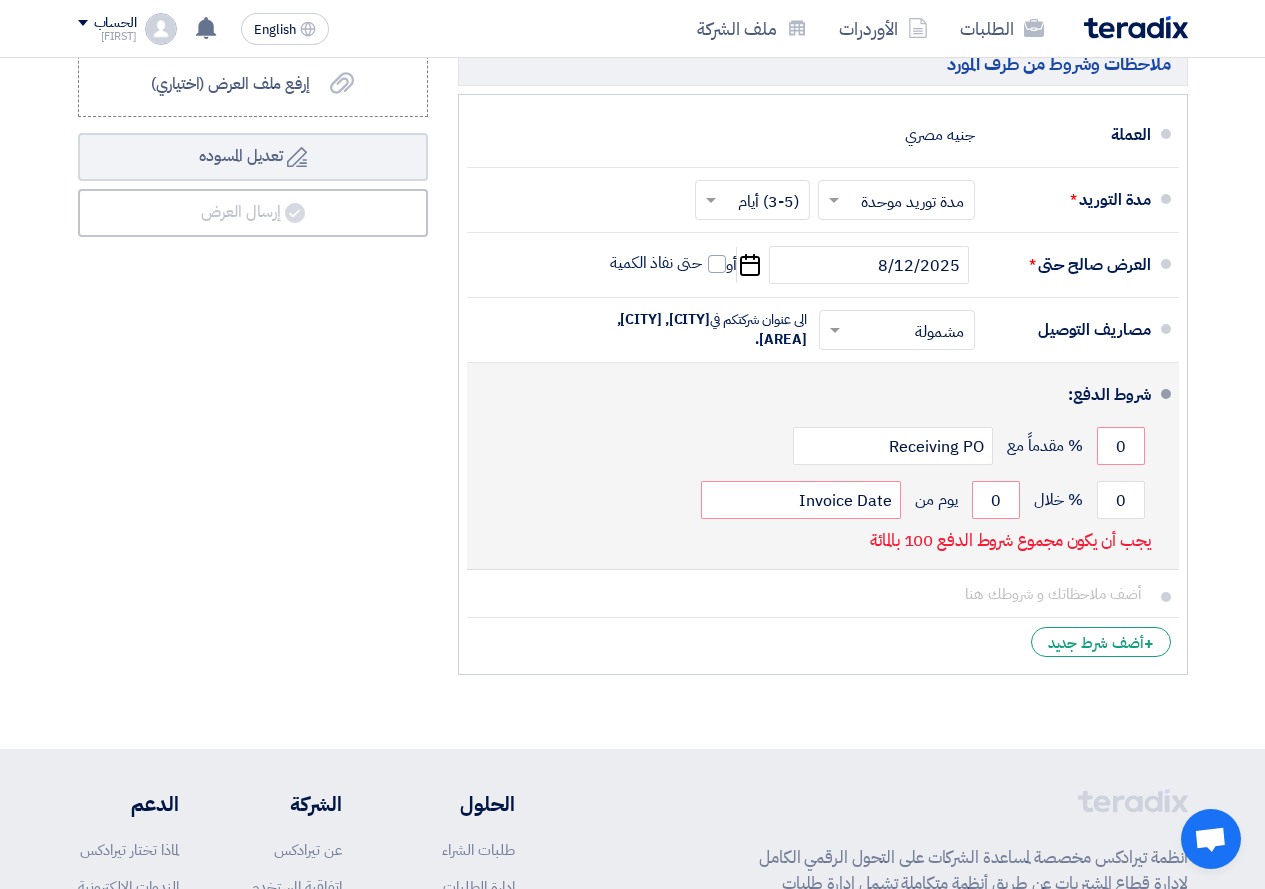 scroll, scrollTop: 900, scrollLeft: 0, axis: vertical 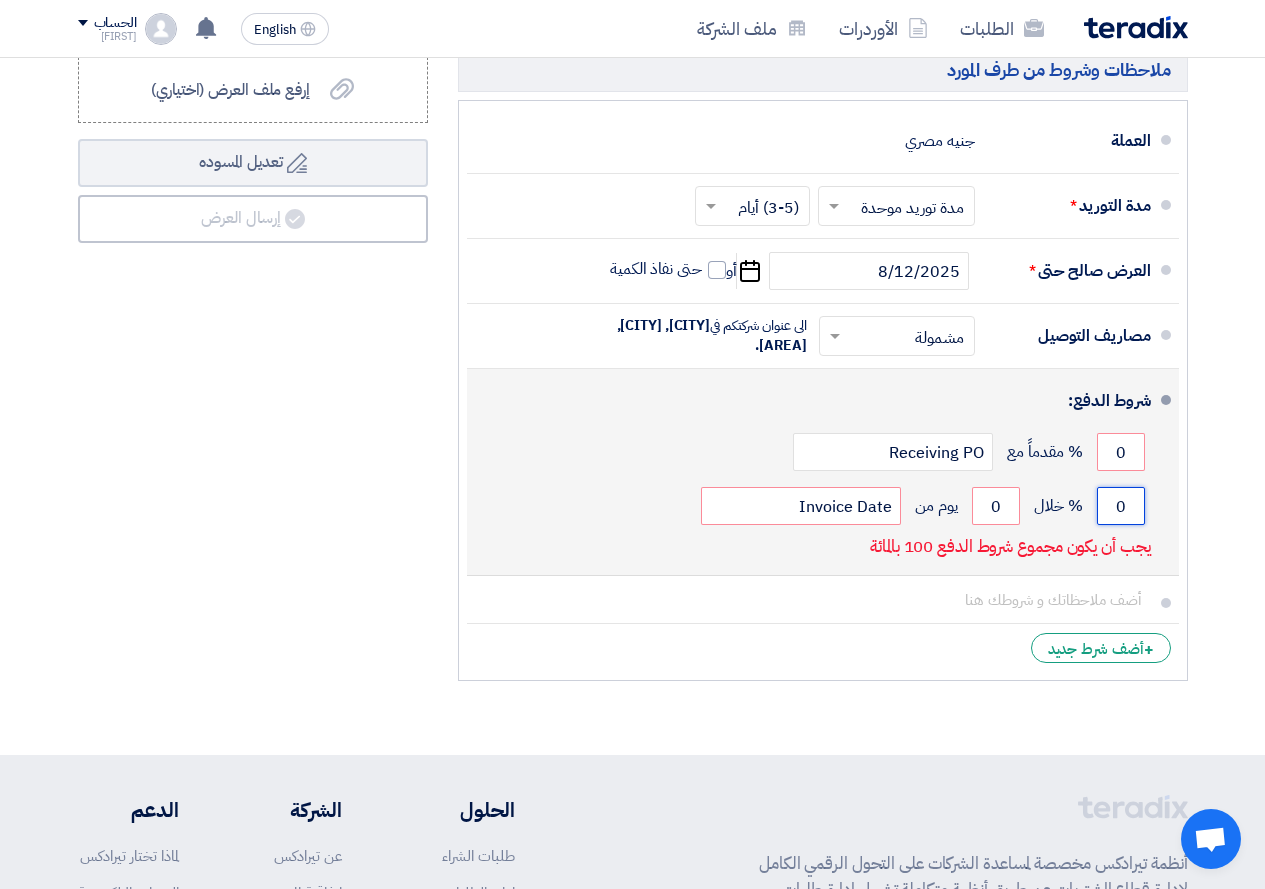 drag, startPoint x: 1108, startPoint y: 523, endPoint x: 1128, endPoint y: 522, distance: 20.024984 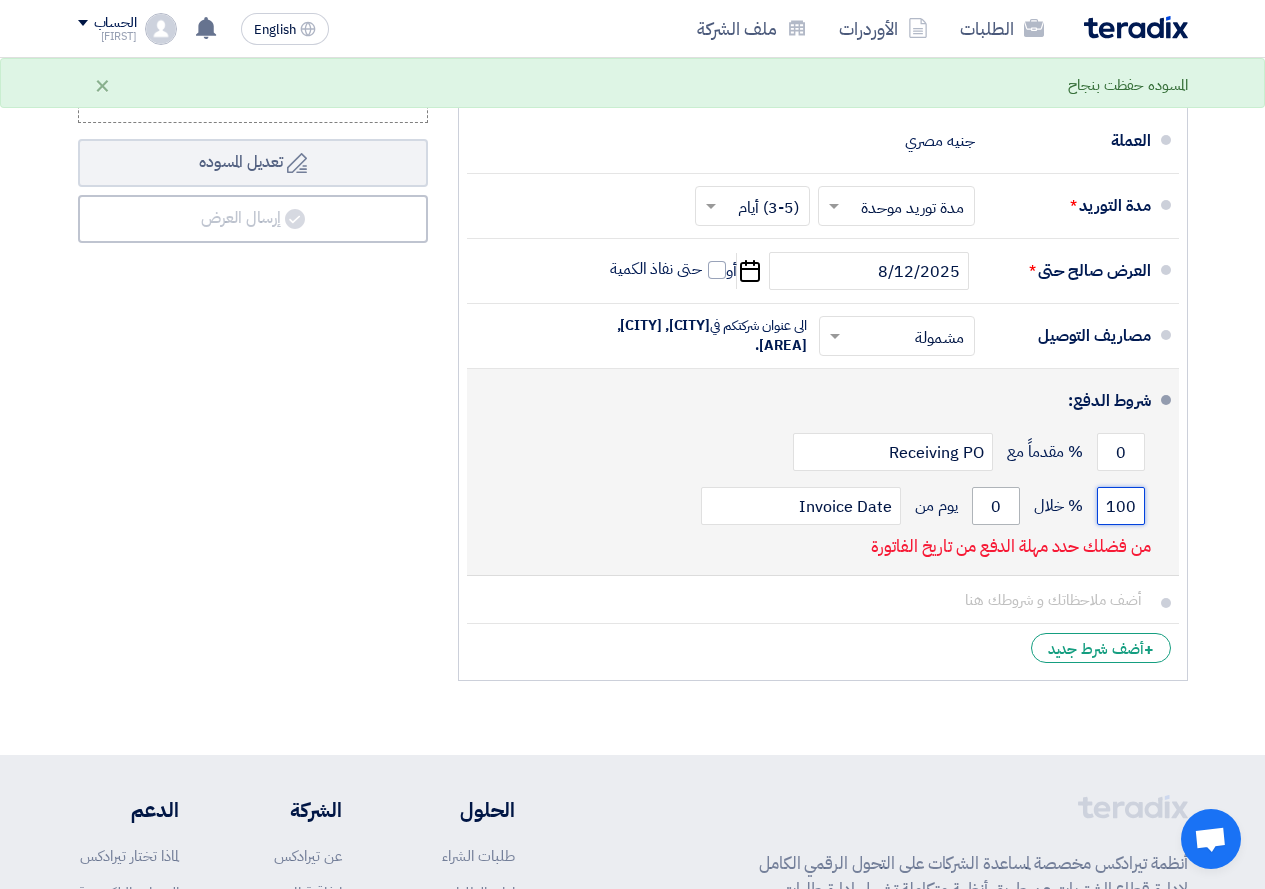 type on "100" 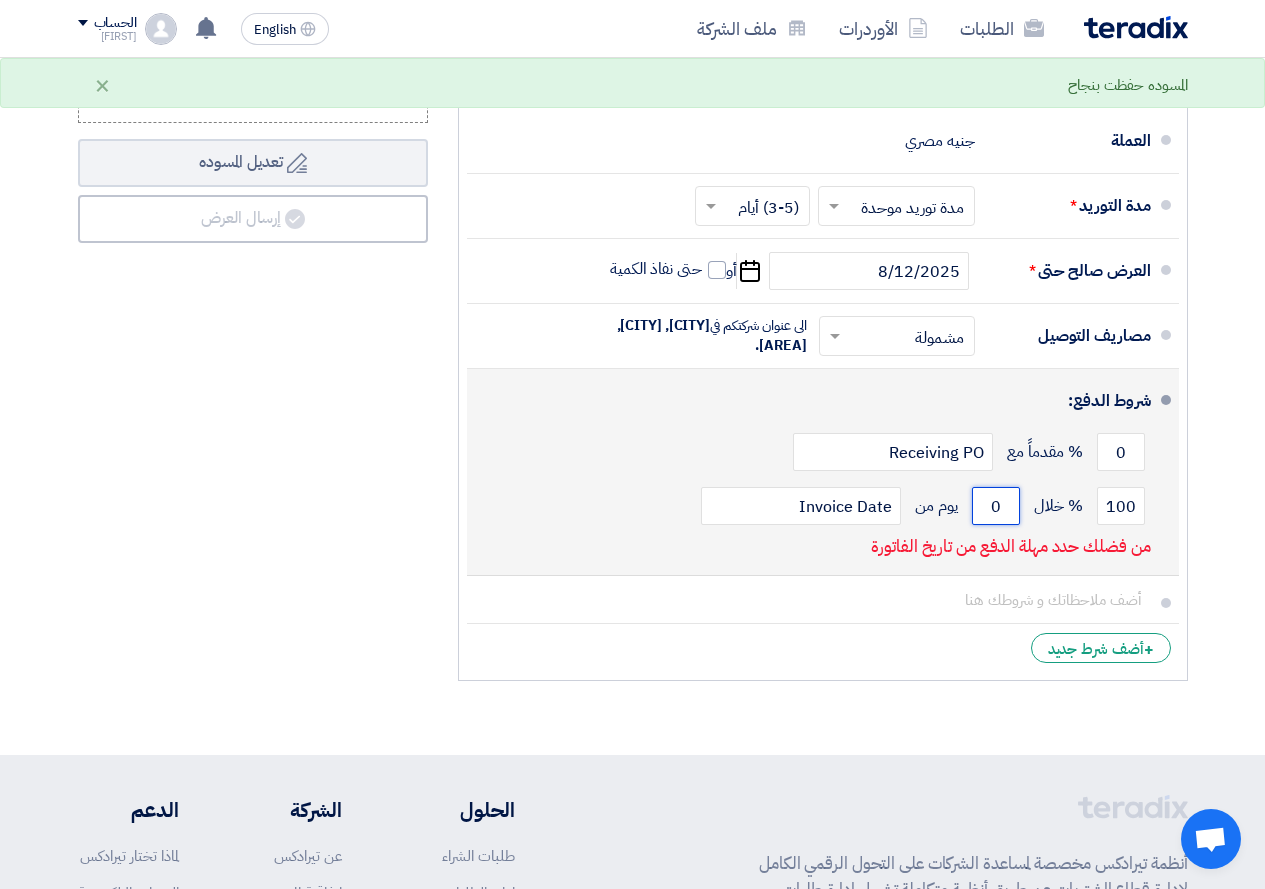 drag, startPoint x: 992, startPoint y: 523, endPoint x: 1020, endPoint y: 522, distance: 28.01785 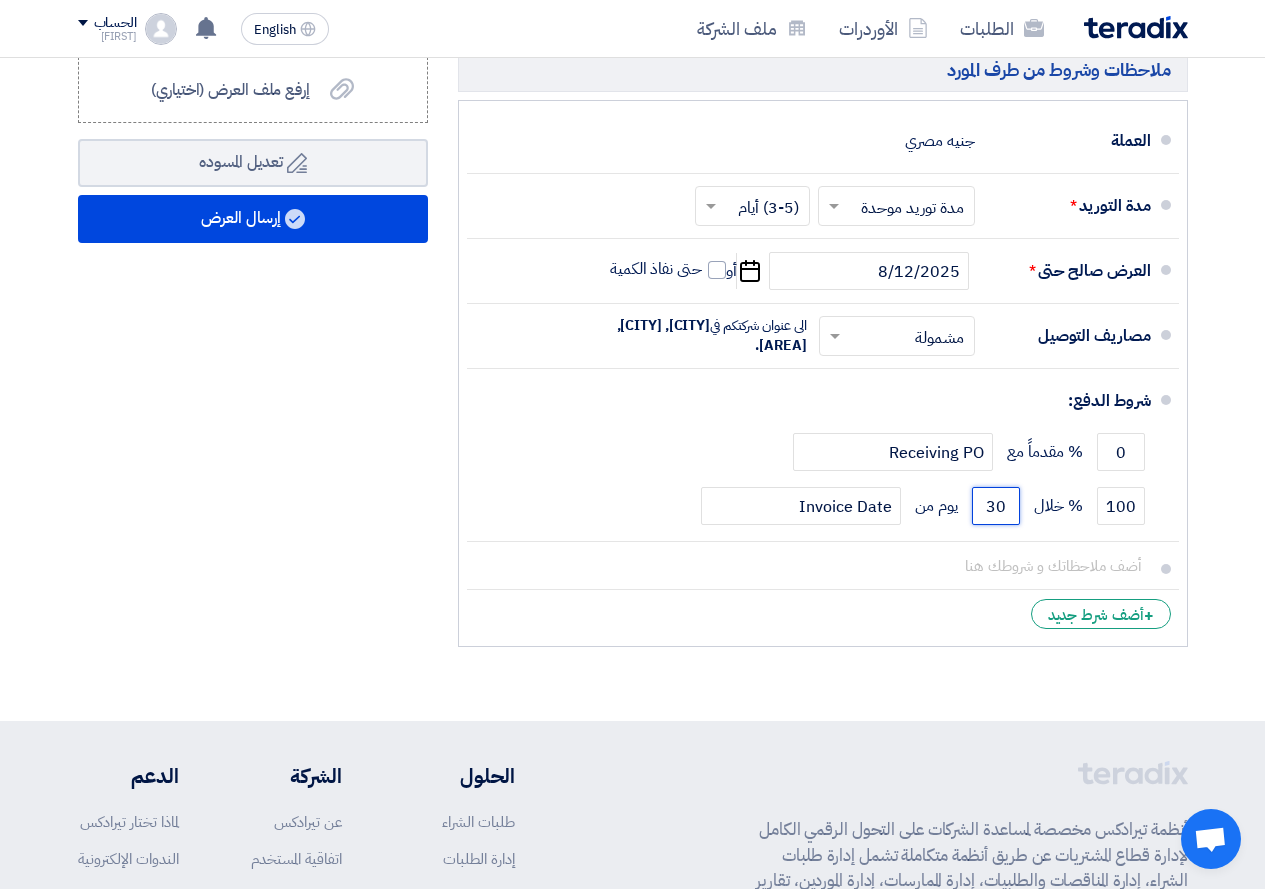 type on "30" 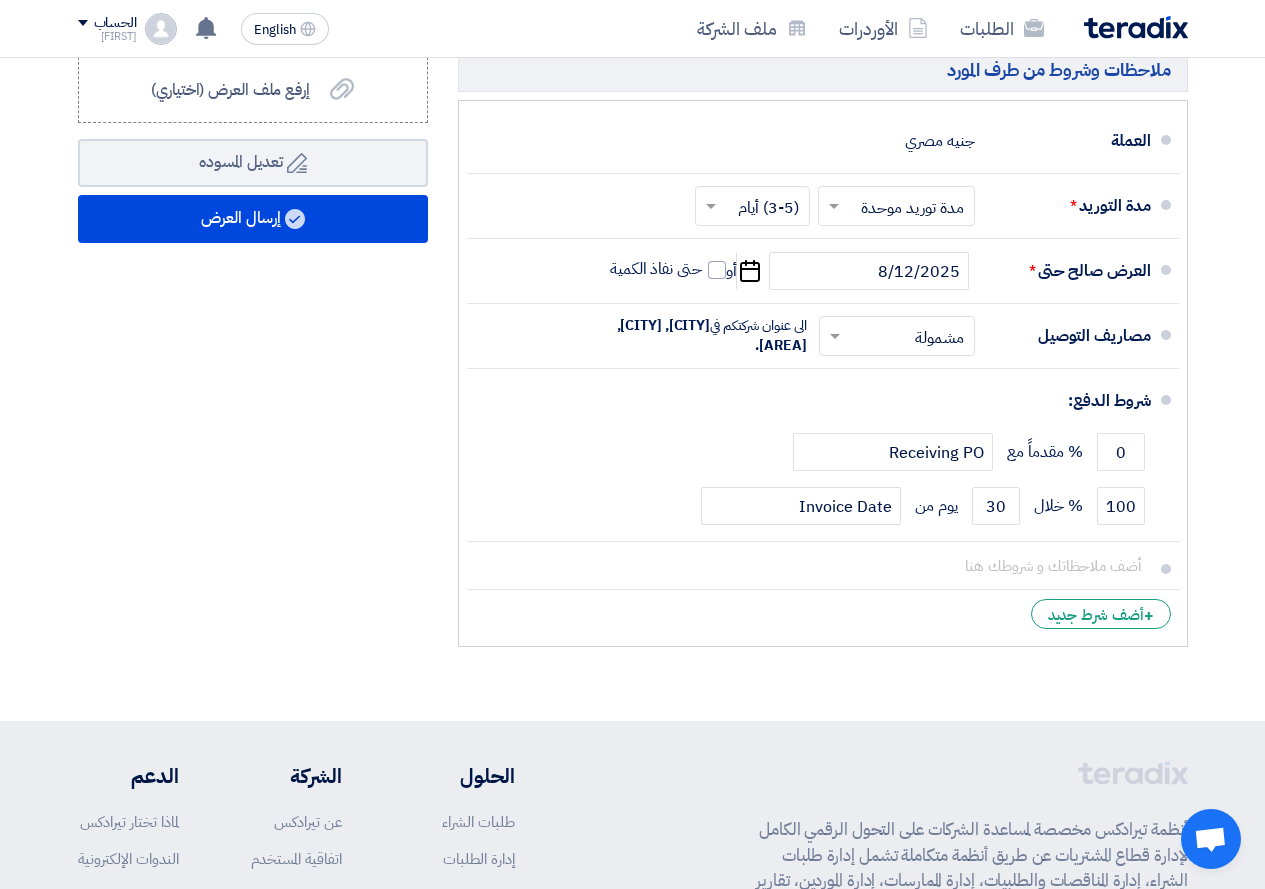 click on "ملخص العرض المالي
المجموع الجزئي
جنيه مصري
5,200
تكلفه التوصيل" 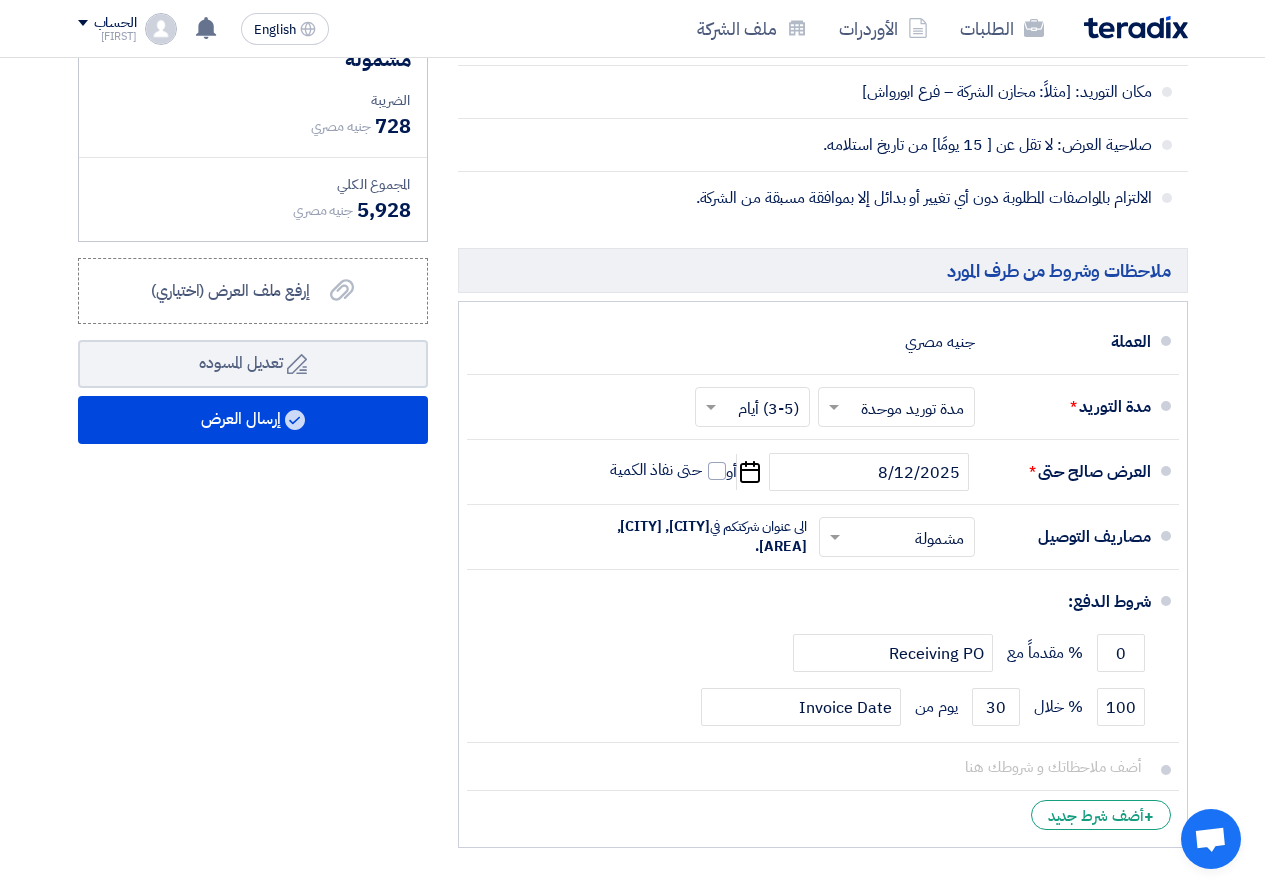 scroll, scrollTop: 700, scrollLeft: 0, axis: vertical 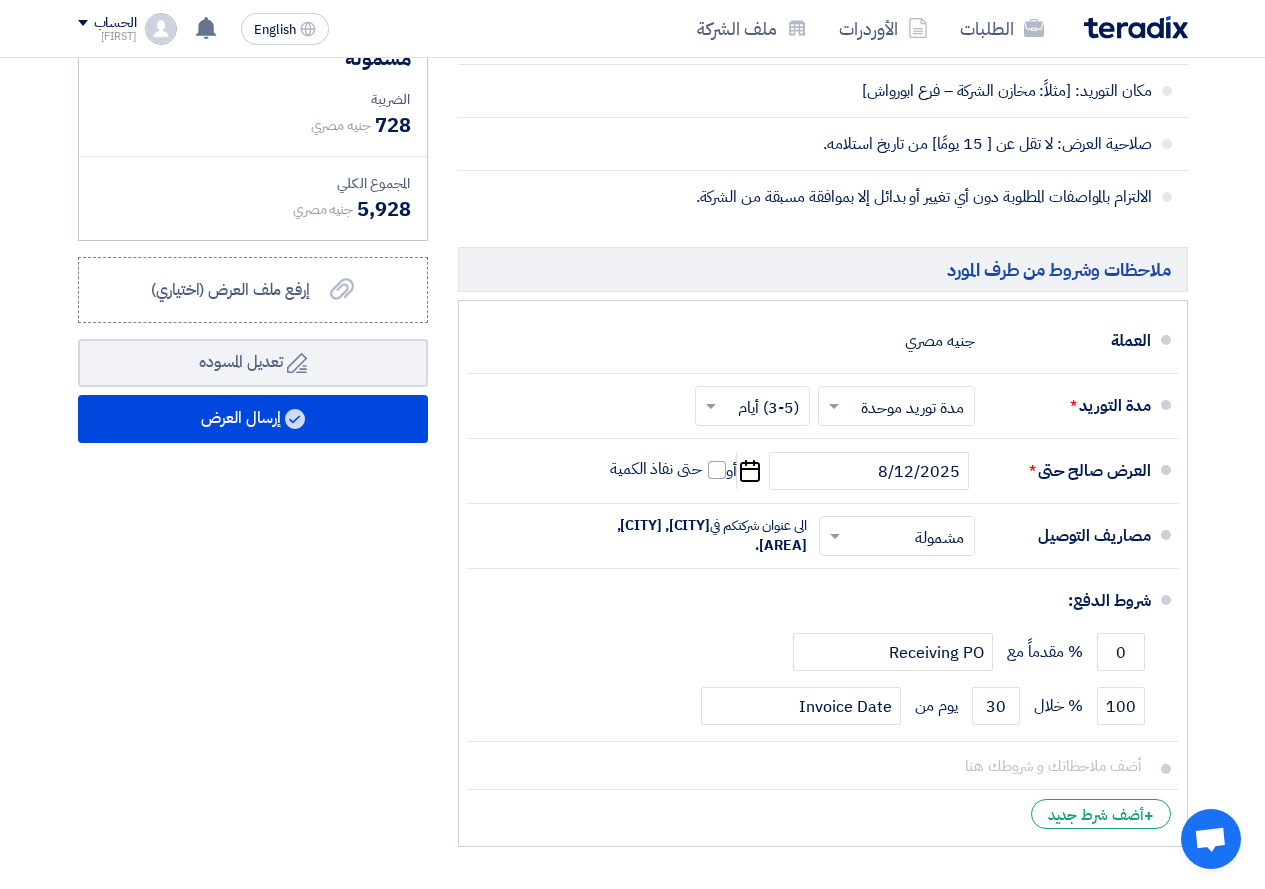 click 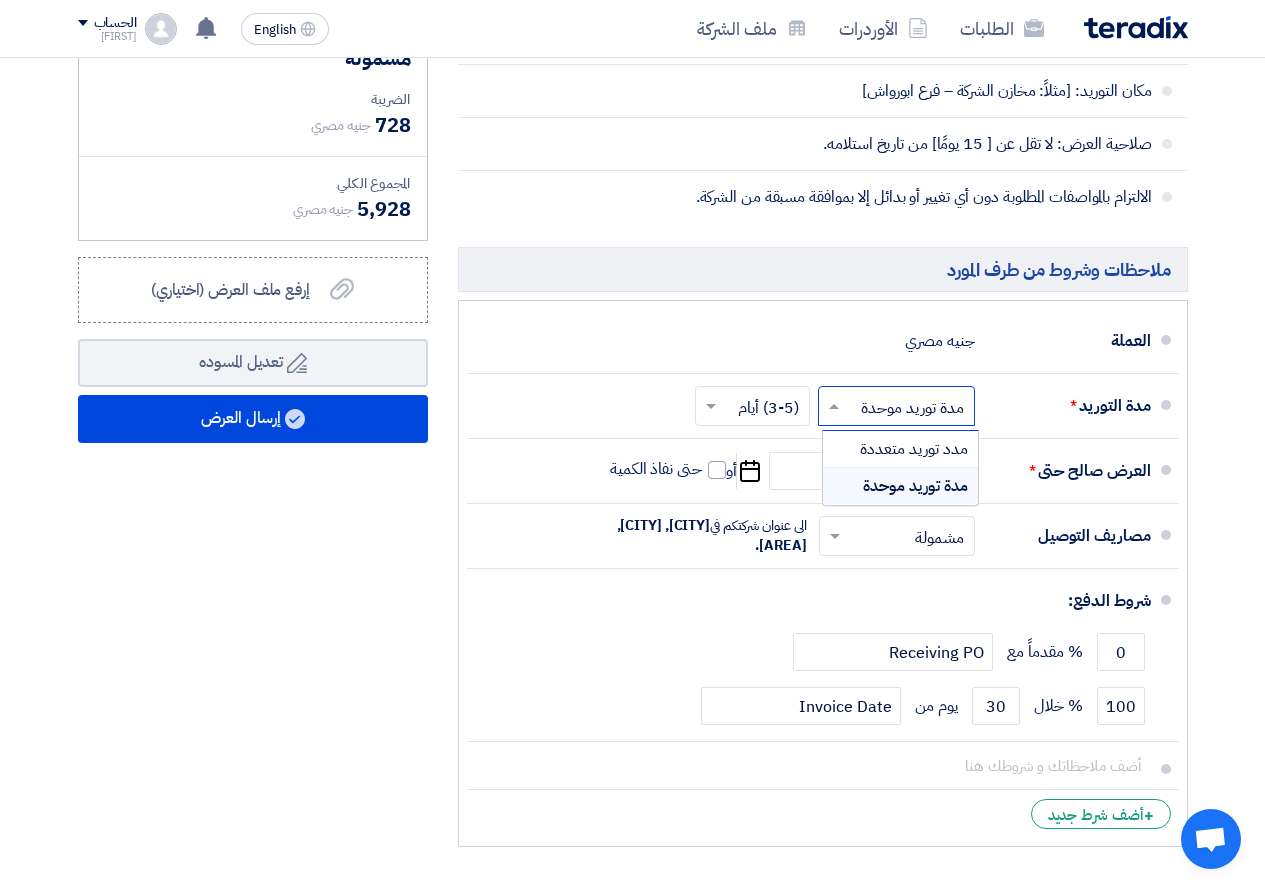 click 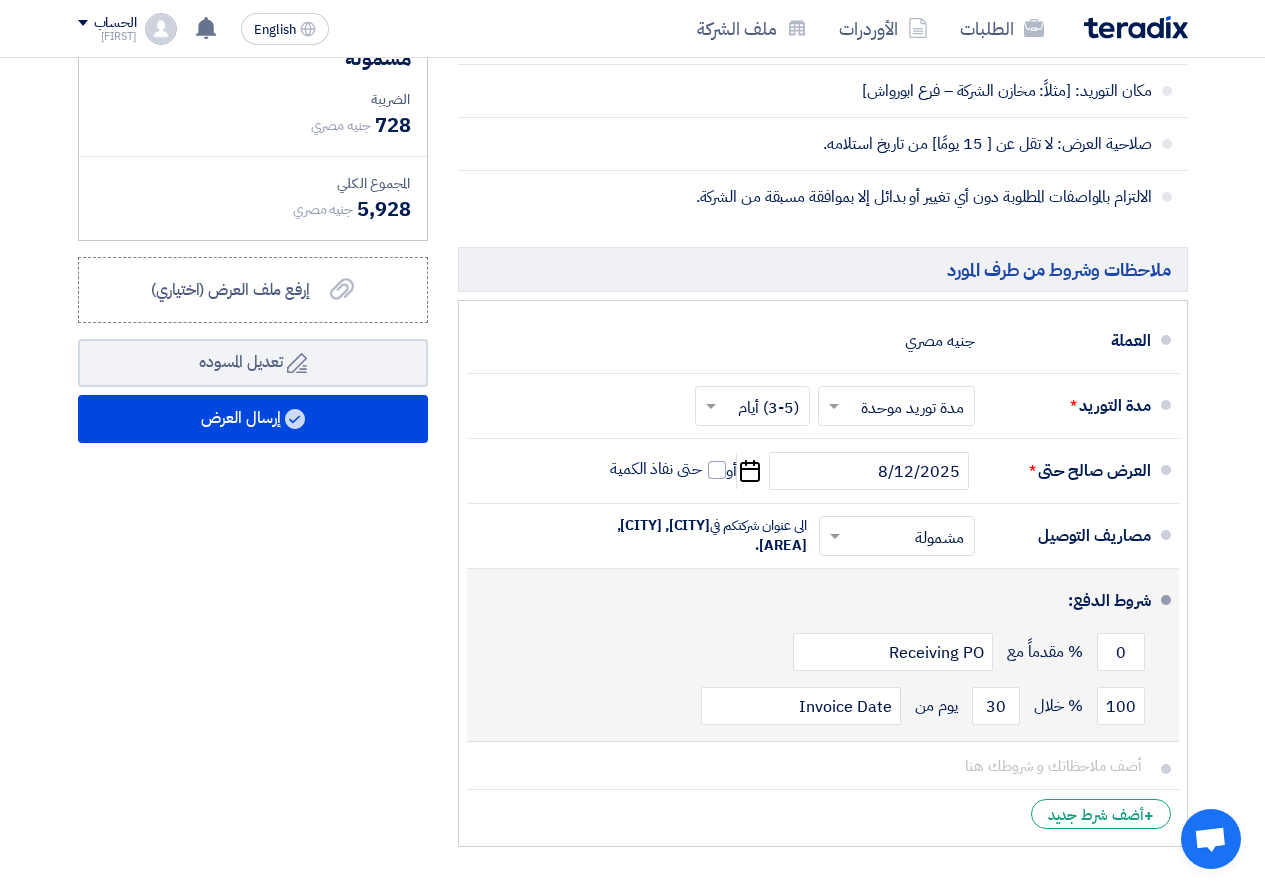click on "0
% مقدماً مع
Receiving PO" 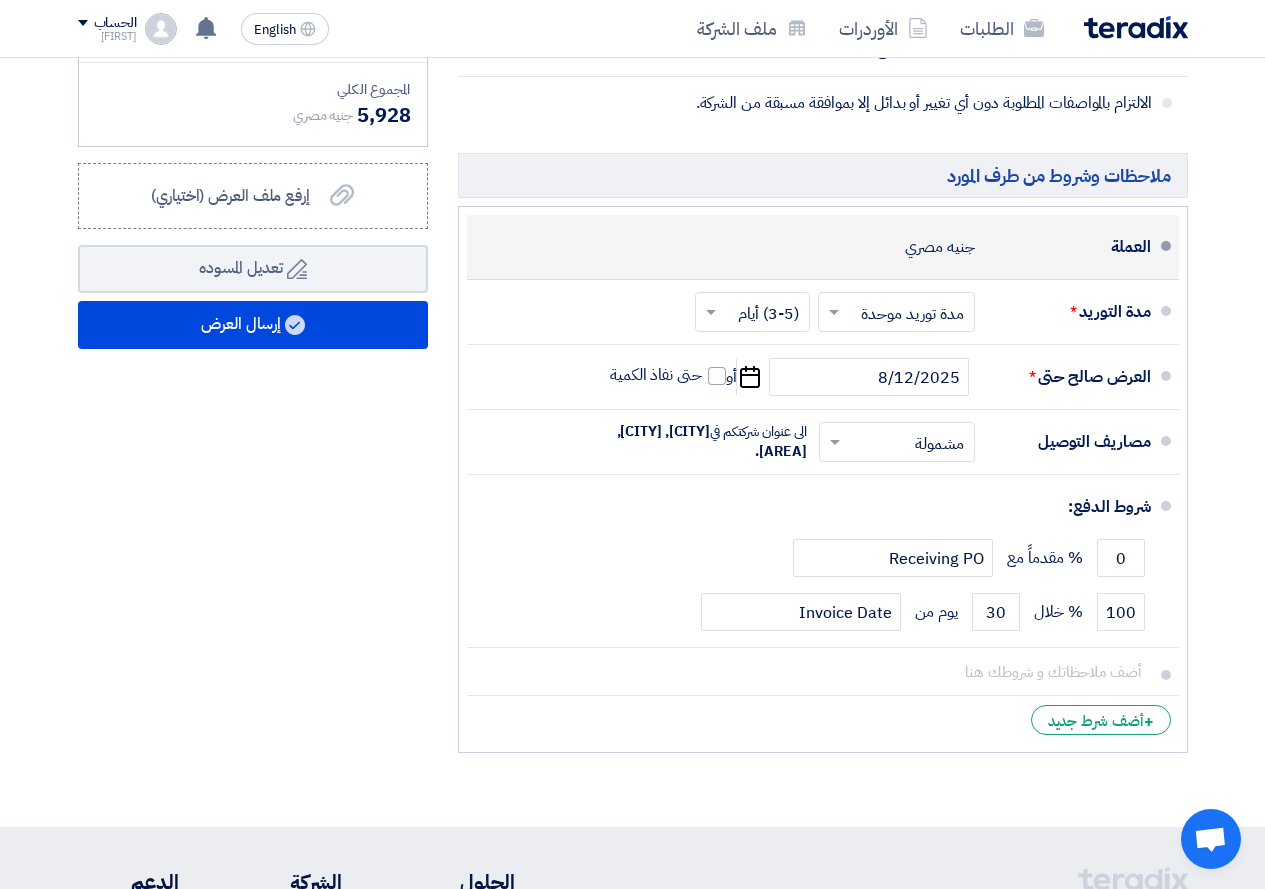 scroll, scrollTop: 800, scrollLeft: 0, axis: vertical 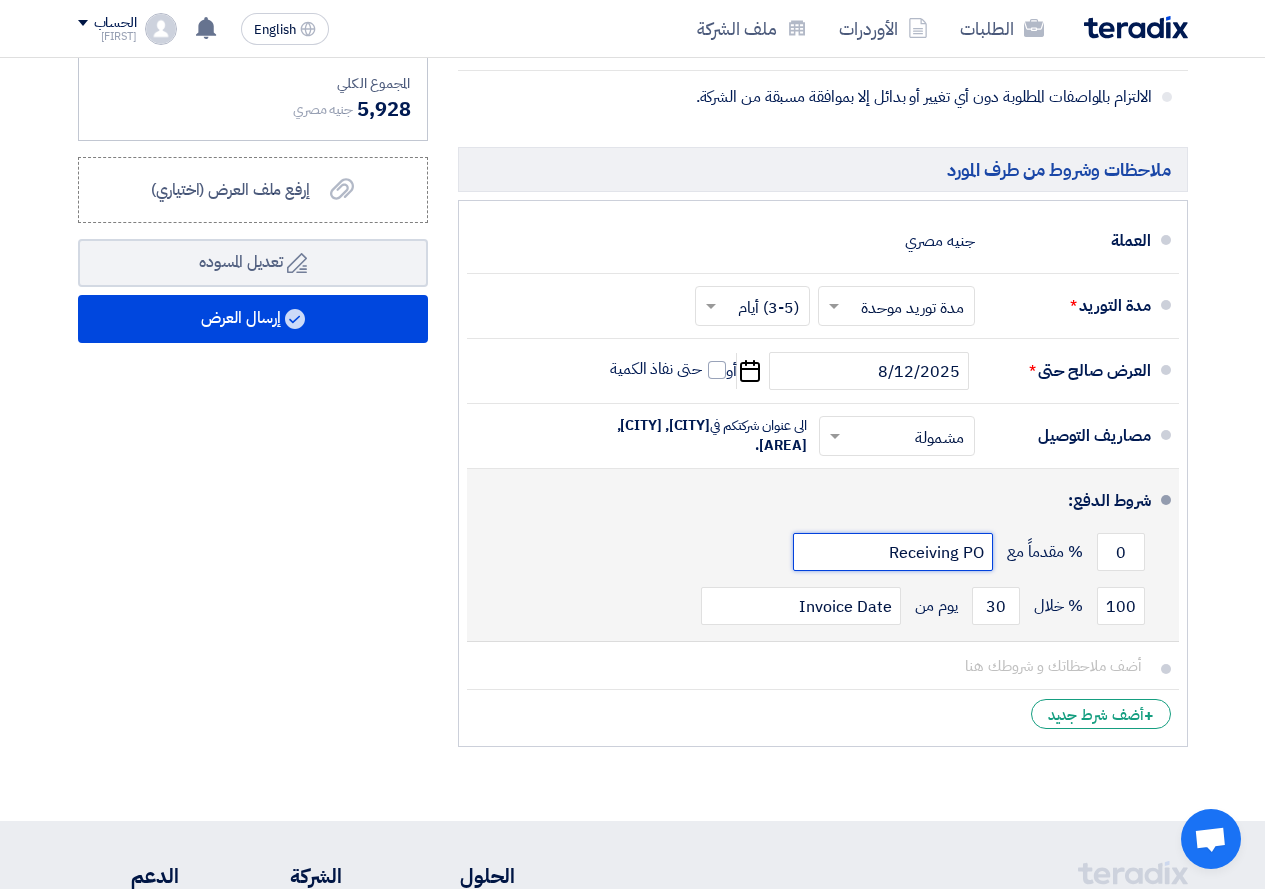 click on "Receiving PO" 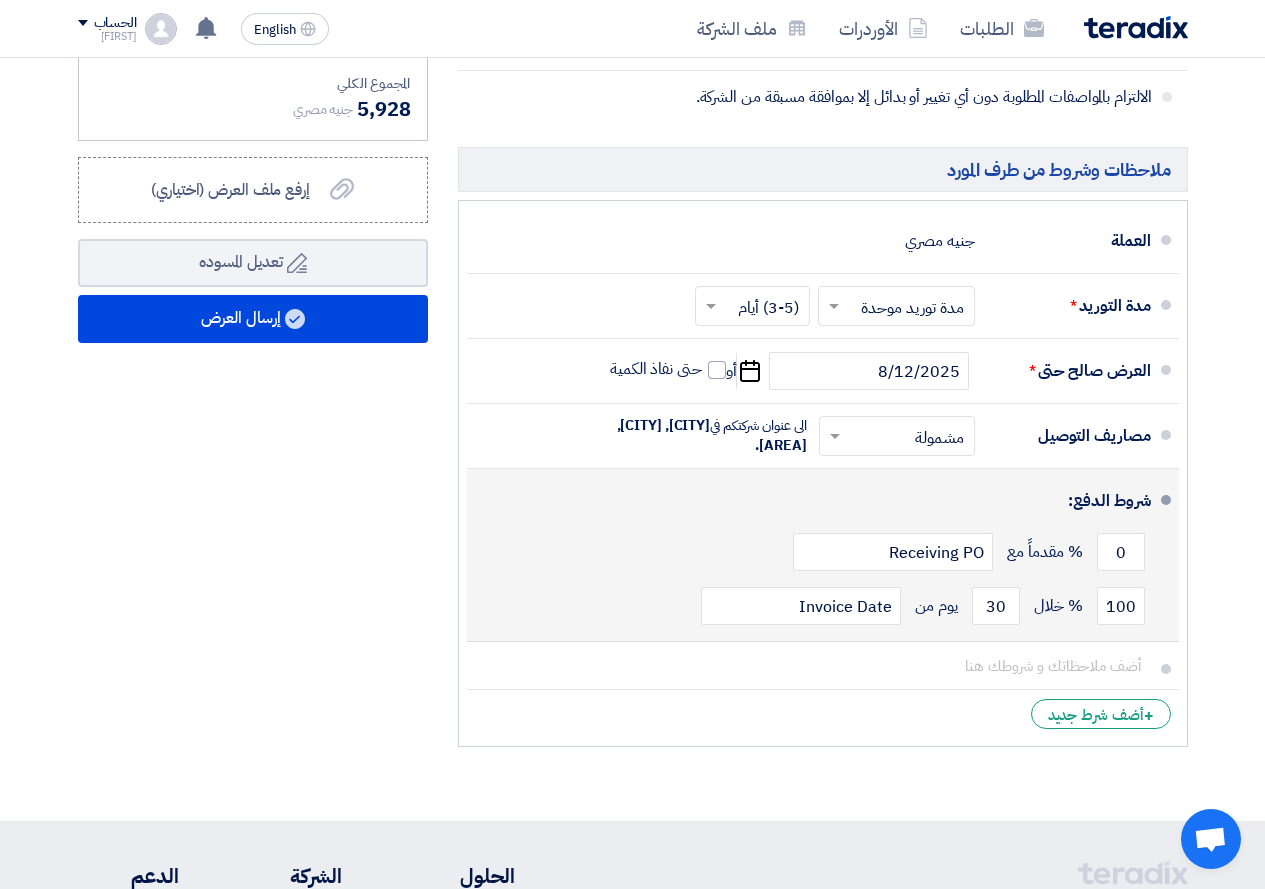 click on "0
% مقدماً مع
Receiving PO" 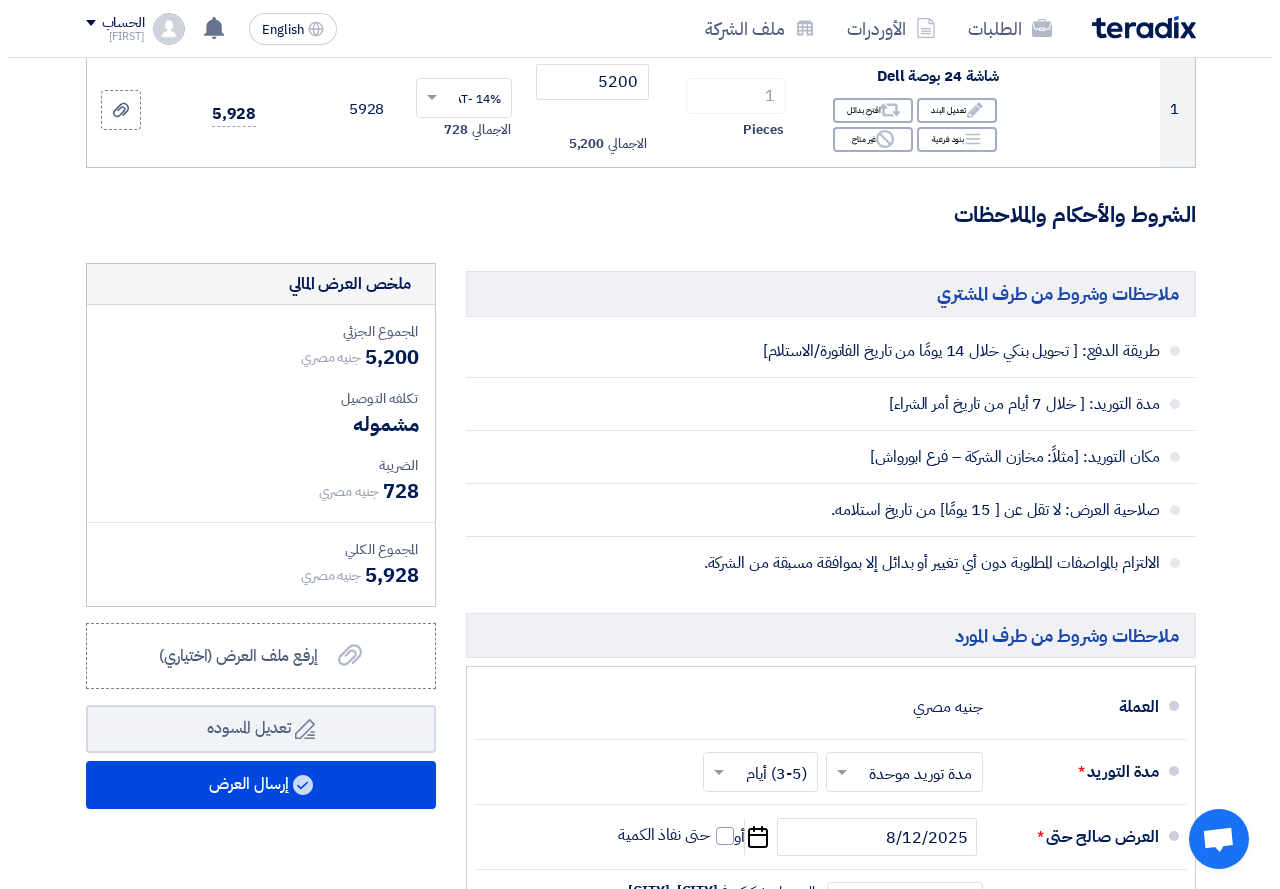 scroll, scrollTop: 500, scrollLeft: 0, axis: vertical 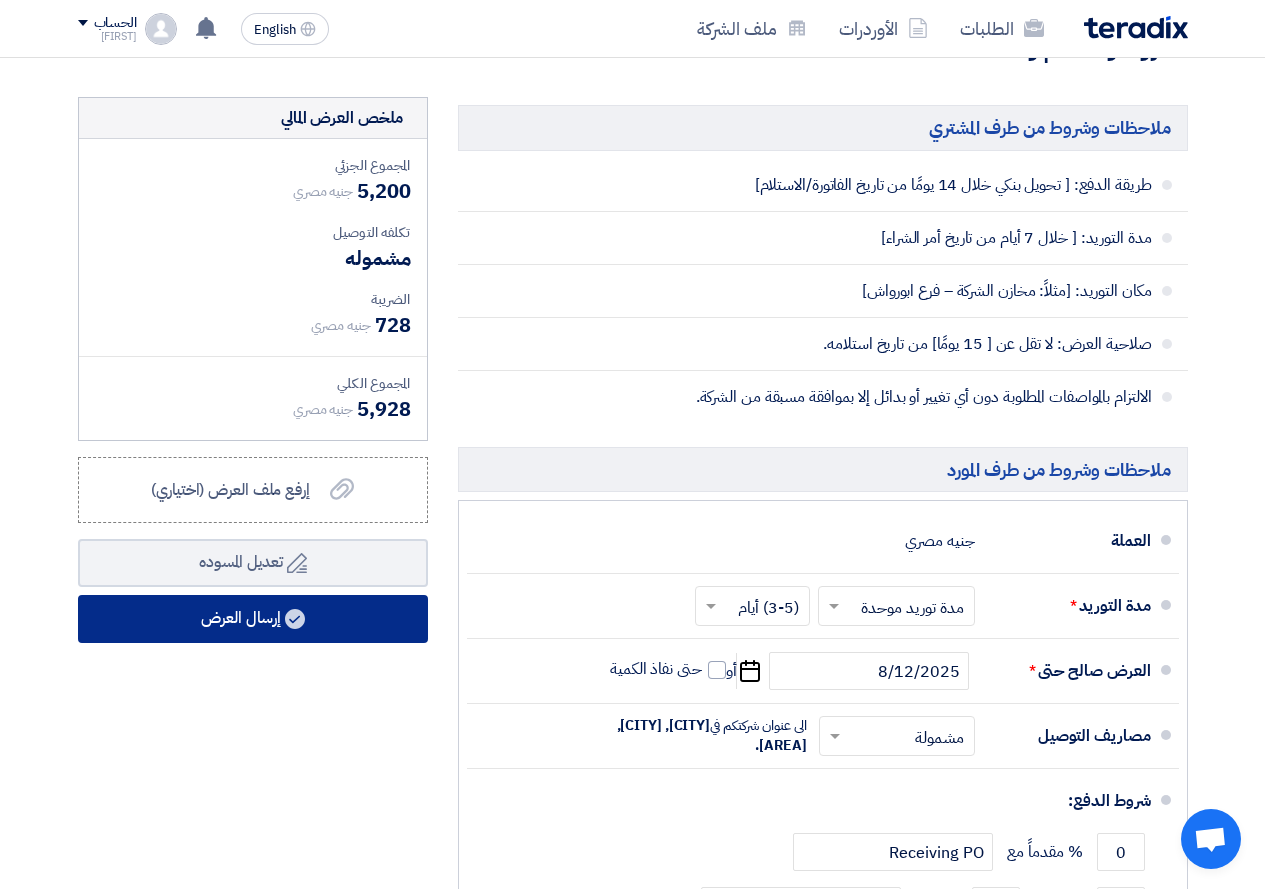 click 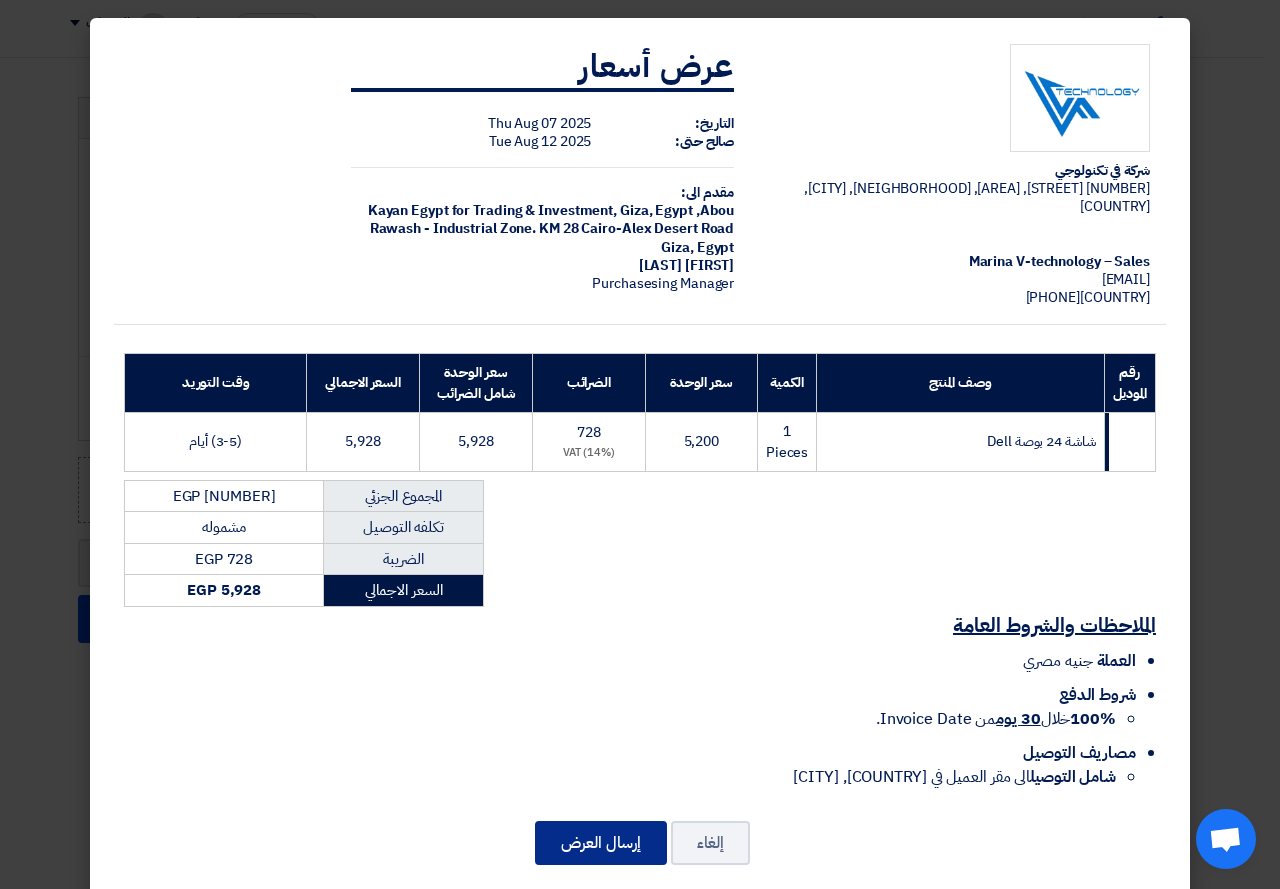click on "إرسال العرض" 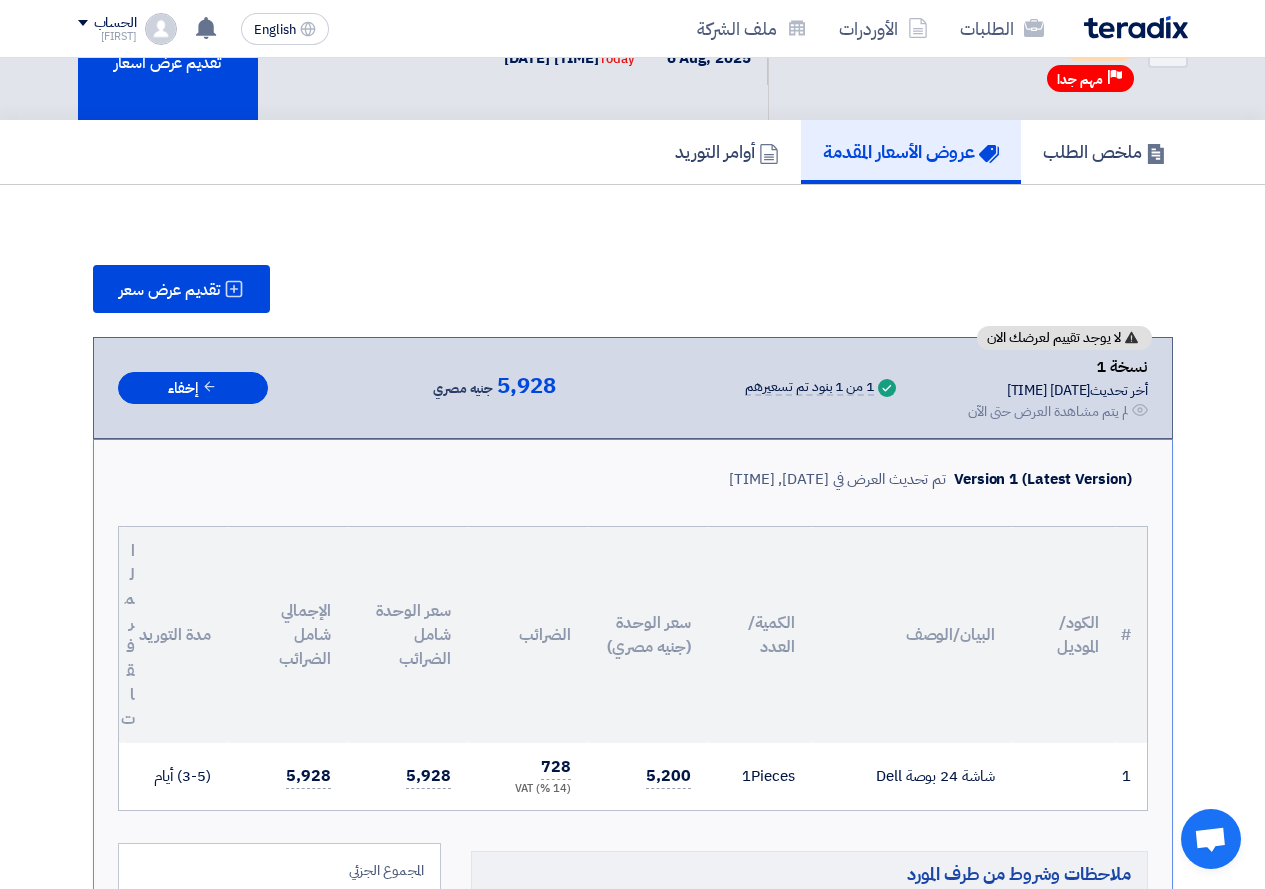 scroll, scrollTop: 0, scrollLeft: 0, axis: both 